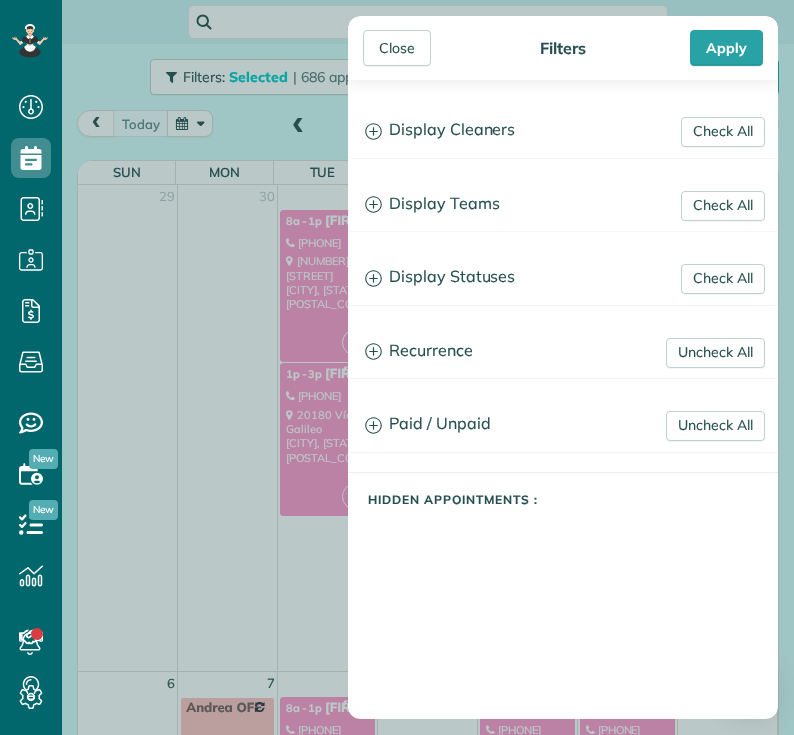 scroll, scrollTop: 0, scrollLeft: 0, axis: both 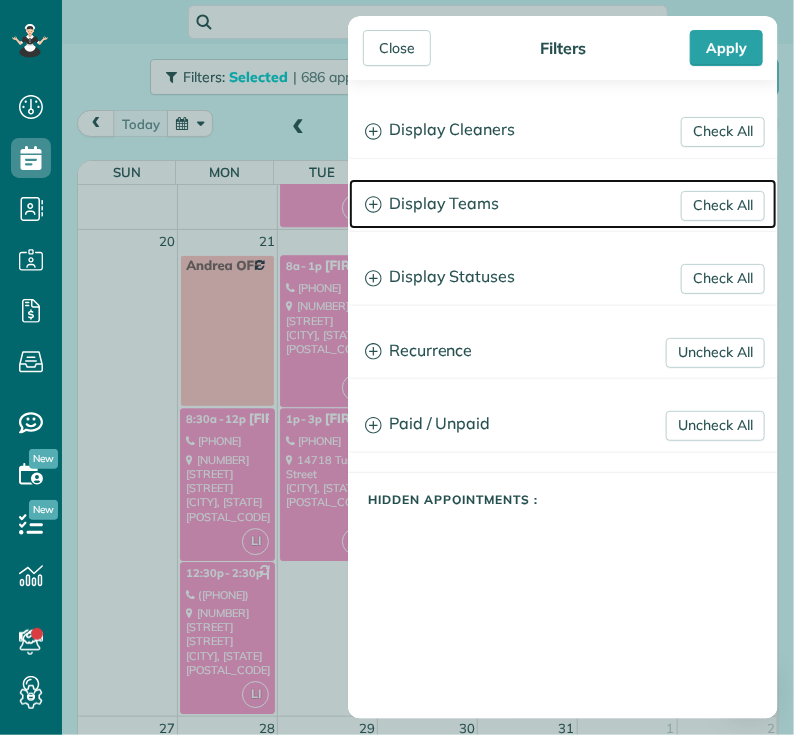 click on "Display Teams" at bounding box center (563, 204) 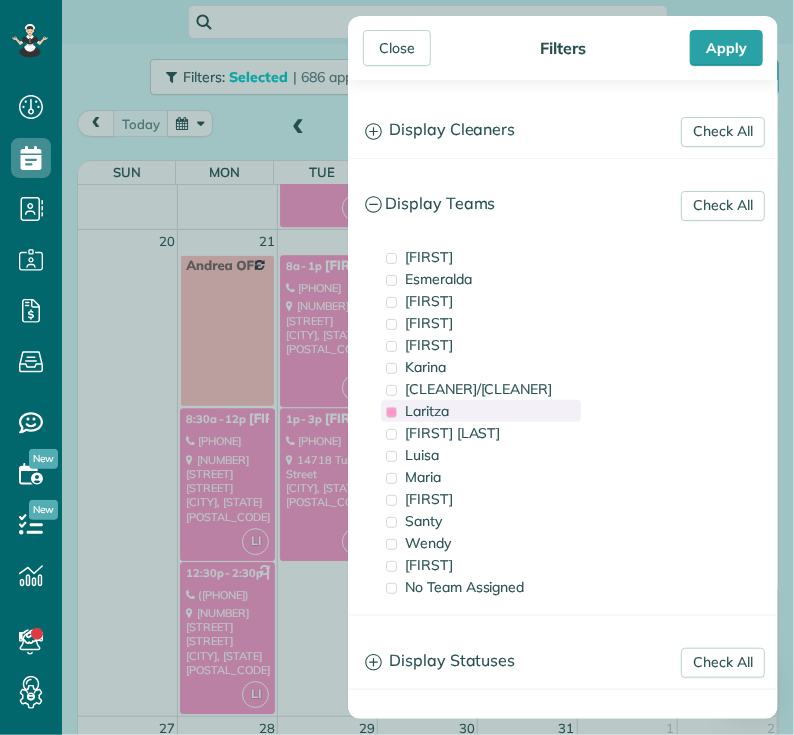 click at bounding box center (391, 412) 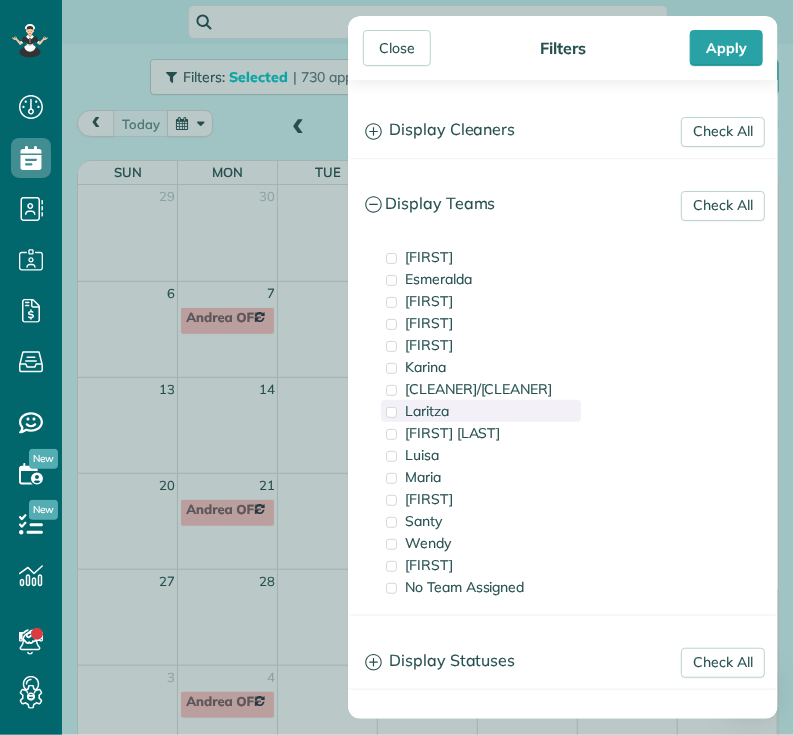 scroll, scrollTop: 0, scrollLeft: 0, axis: both 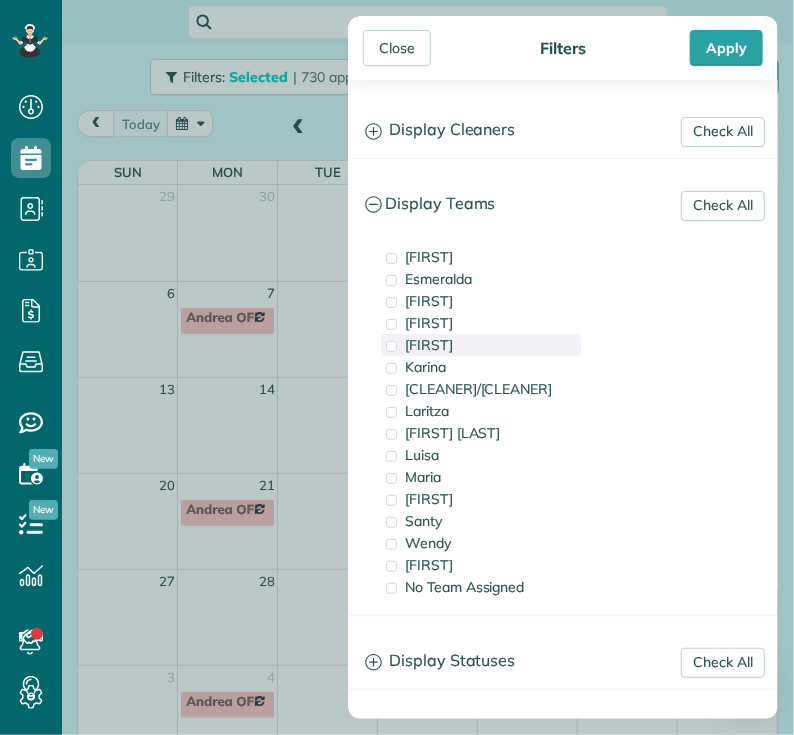 click on "[FIRST]" at bounding box center (429, 345) 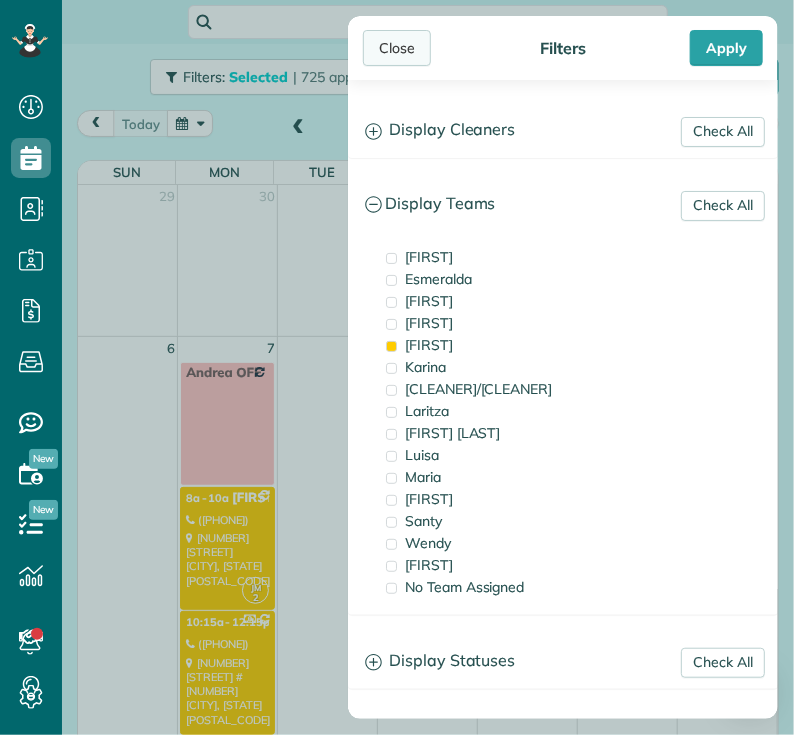 click on "Close" at bounding box center [397, 48] 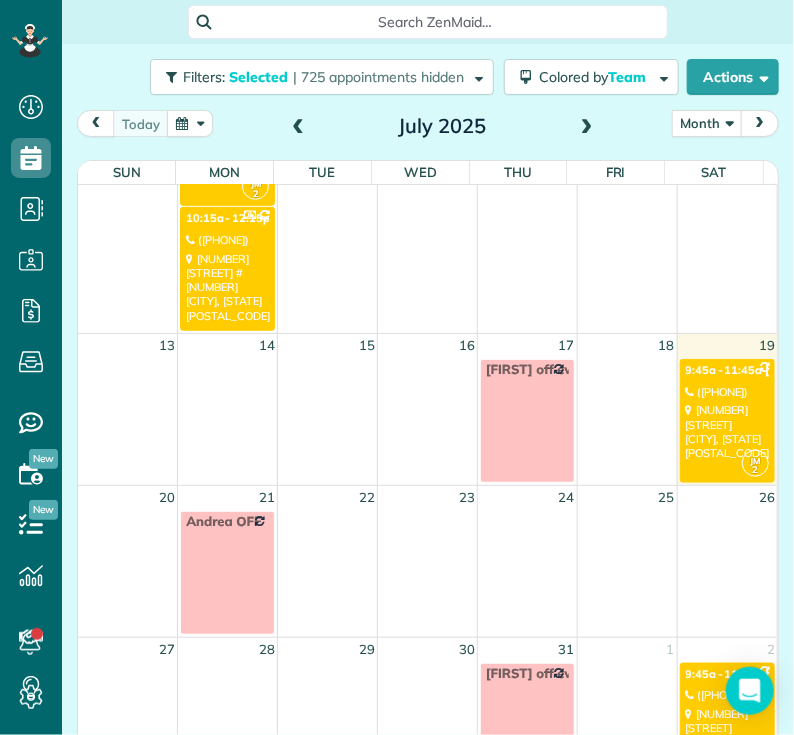 scroll, scrollTop: 406, scrollLeft: 0, axis: vertical 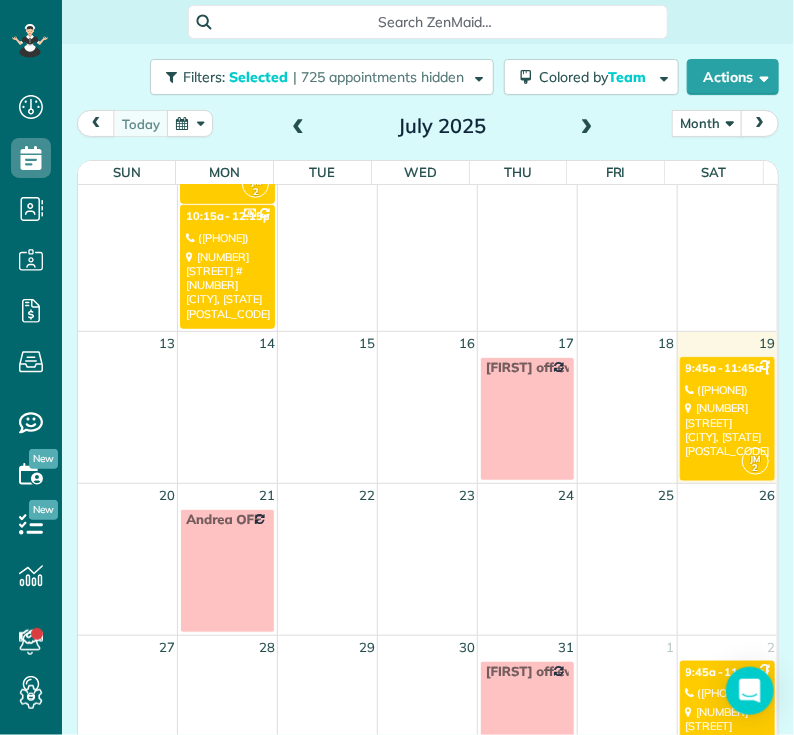 click on "[NUMBER] [STREET] [NUMBER] [CITY], [STATE] [POSTAL_CODE]" at bounding box center (227, 285) 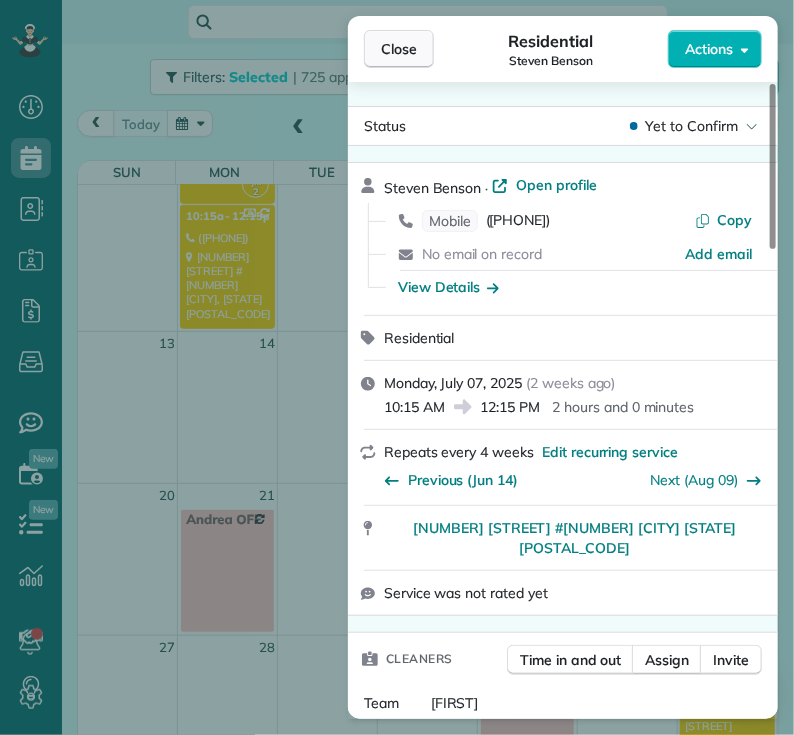click on "Close" at bounding box center (399, 49) 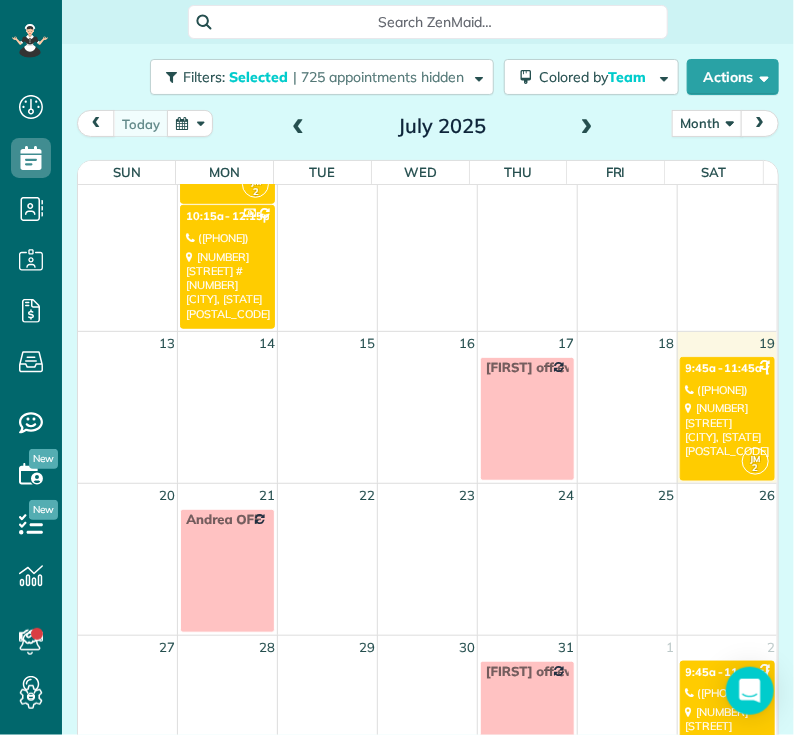 click on "[NUMBER] [STREET] [CITY], [STATE] [POSTAL_CODE]" at bounding box center [727, 429] 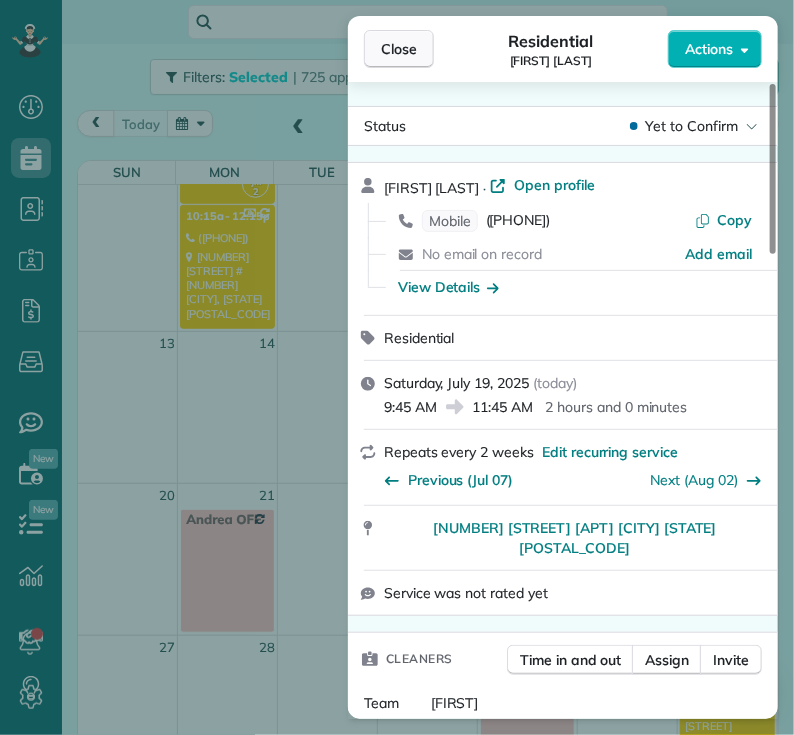 click on "Close" at bounding box center [399, 49] 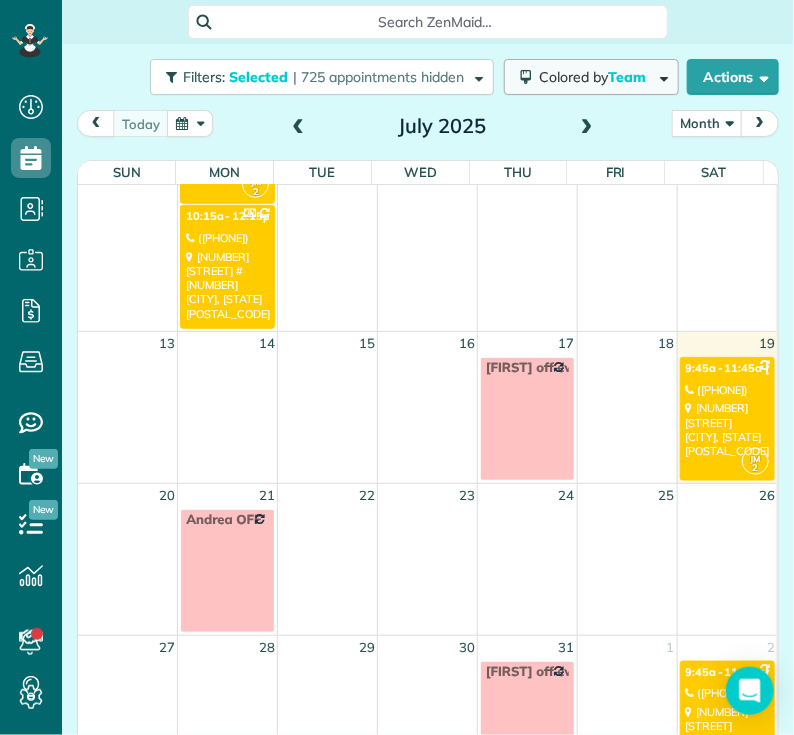 click on "Colored by  Team" at bounding box center [591, 77] 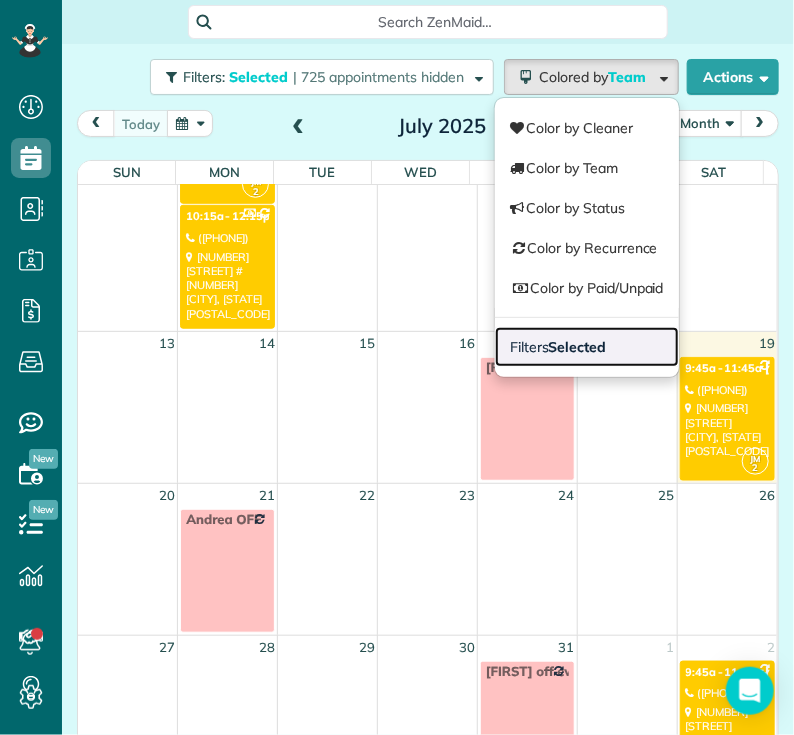 click on "Selected" at bounding box center (578, 347) 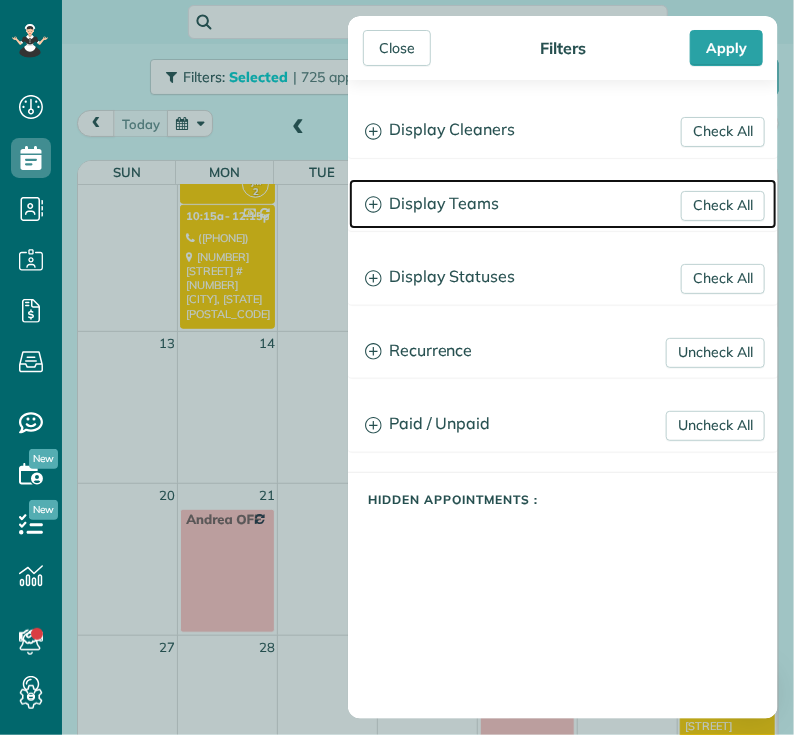 click on "Display Teams" at bounding box center [563, 204] 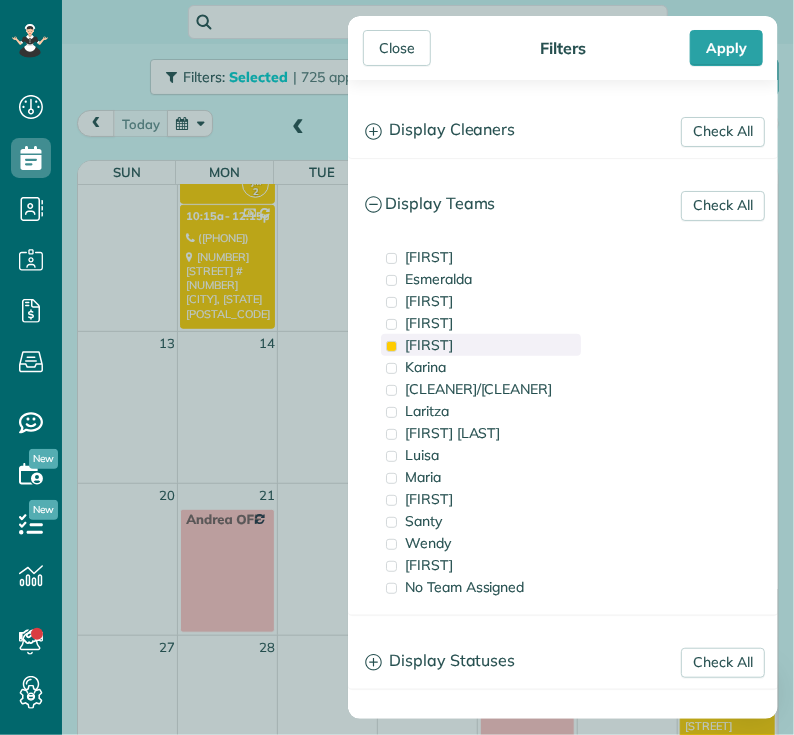click on "[FIRST]" at bounding box center [429, 345] 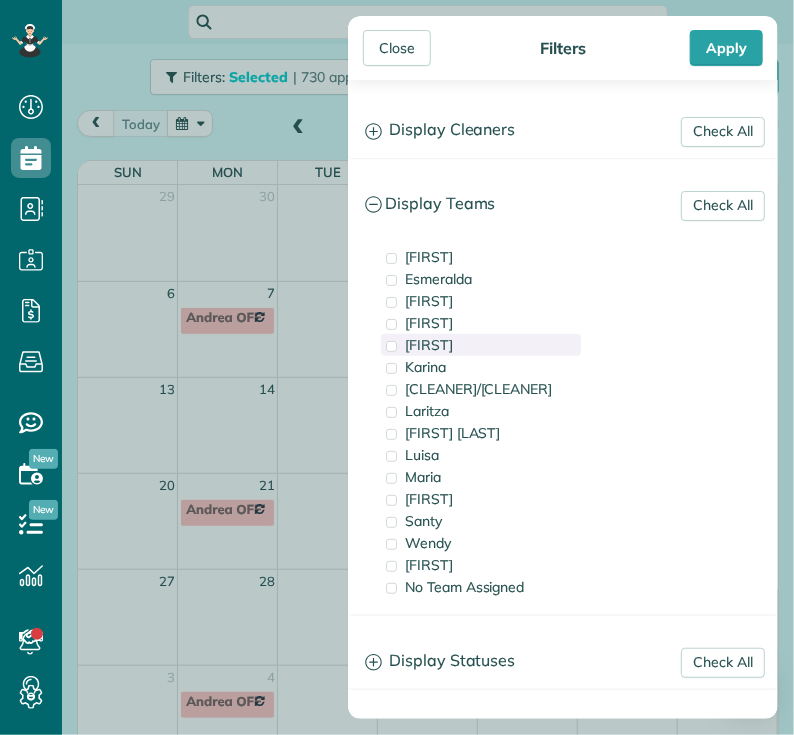 scroll, scrollTop: 0, scrollLeft: 0, axis: both 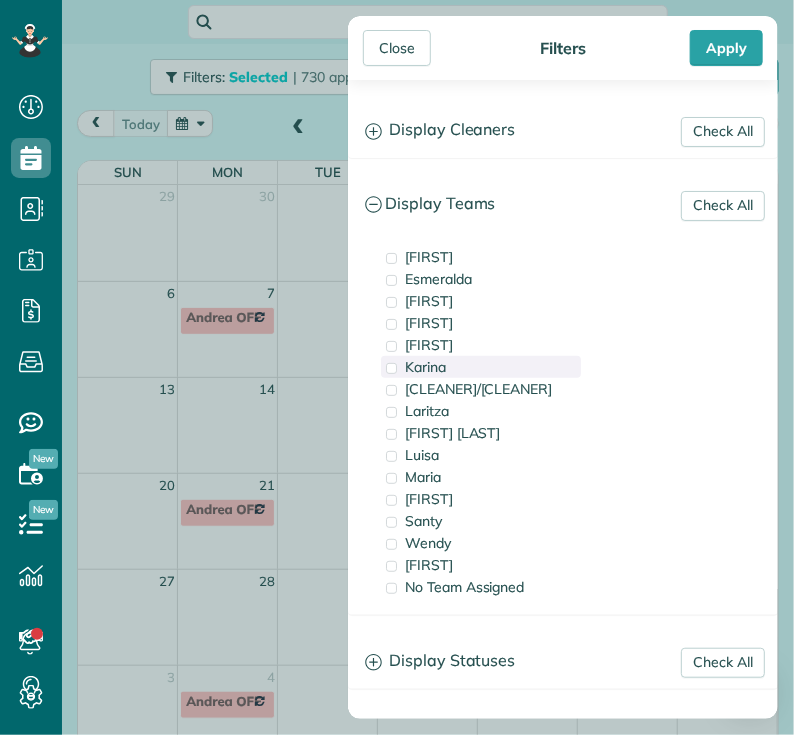 click on "Karina" at bounding box center [425, 367] 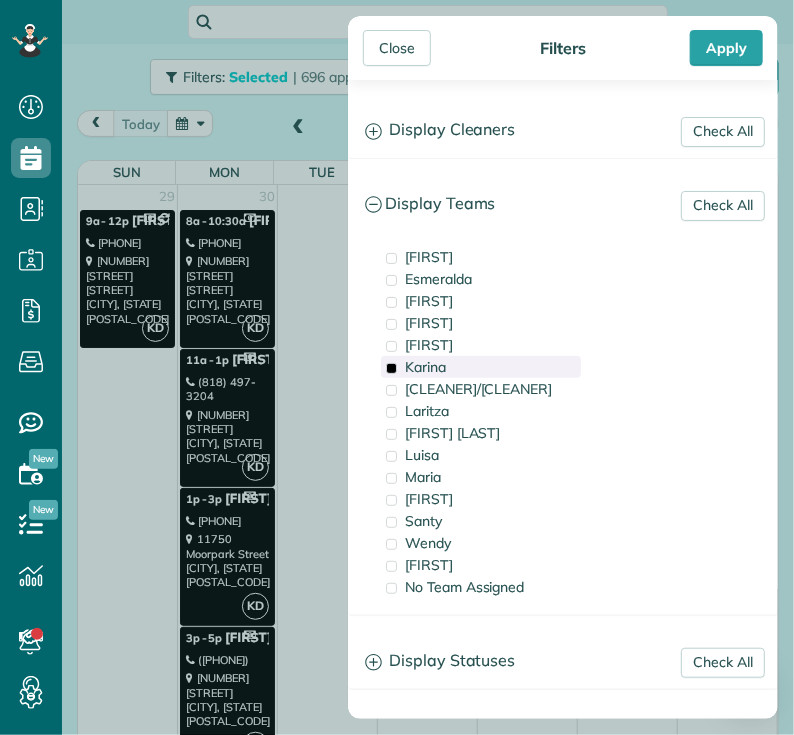 click on "Karina" at bounding box center [425, 367] 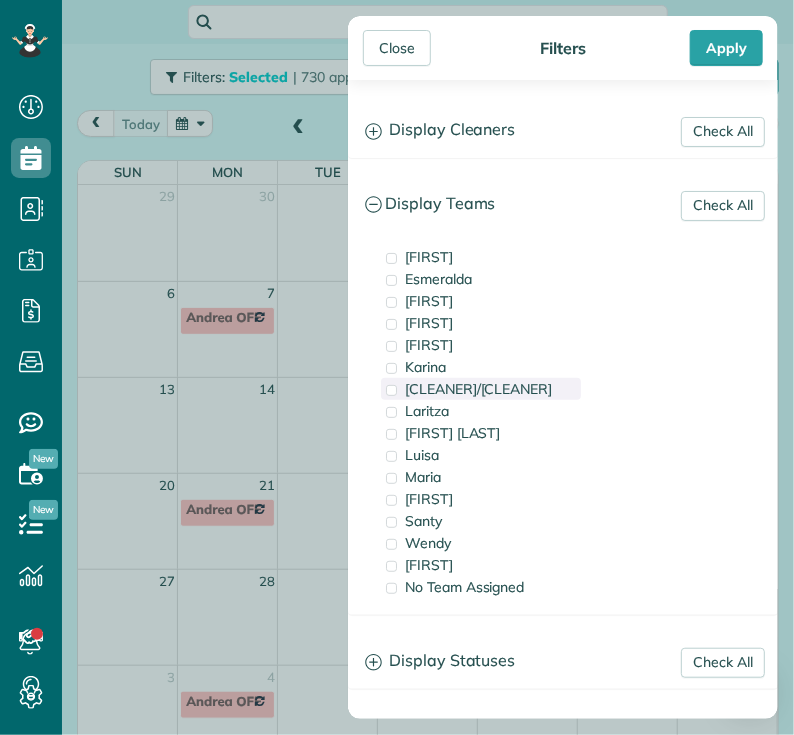 click on "[CLEANER]/[CLEANER]" at bounding box center (478, 389) 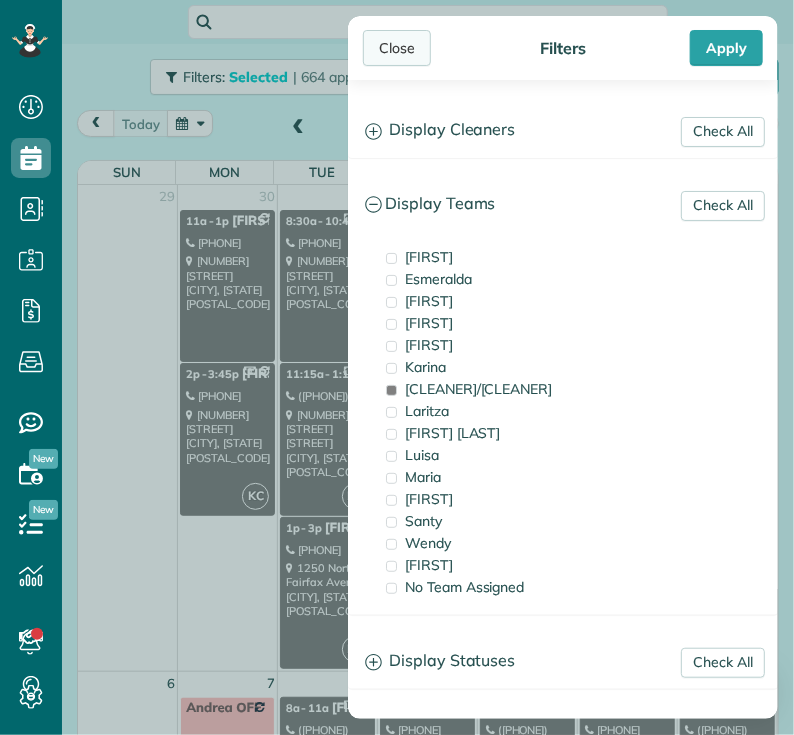 click on "Close" at bounding box center (397, 48) 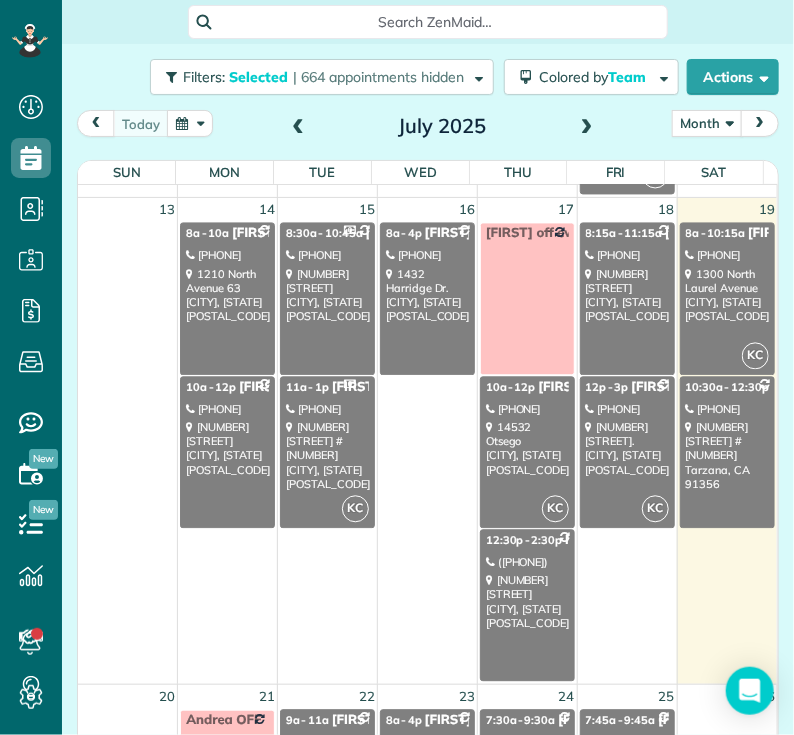 scroll, scrollTop: 1112, scrollLeft: 0, axis: vertical 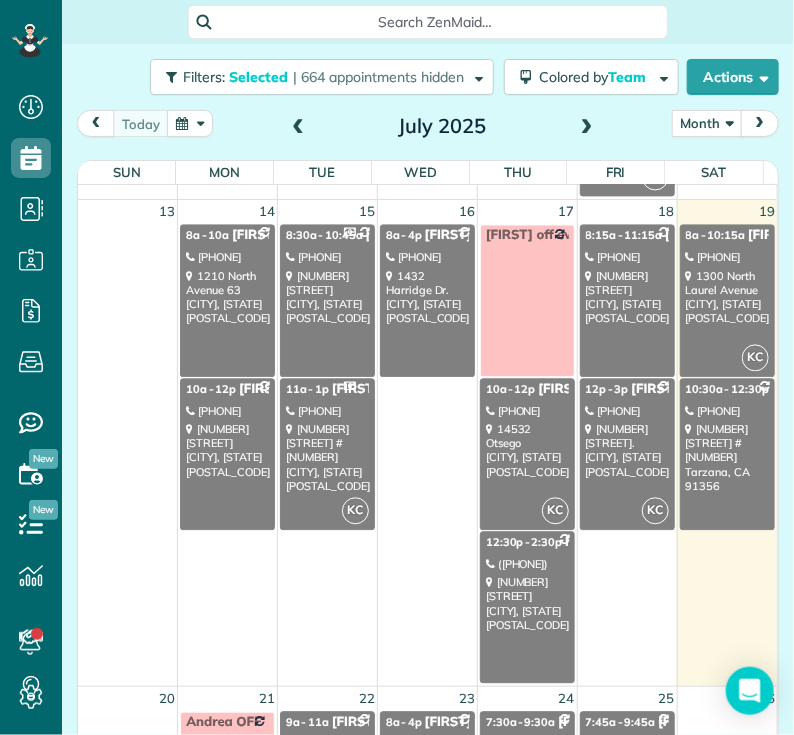 click on "[NUMBER] [STREET] [CITY], [STATE] [POSTAL_CODE]" at bounding box center [727, 298] 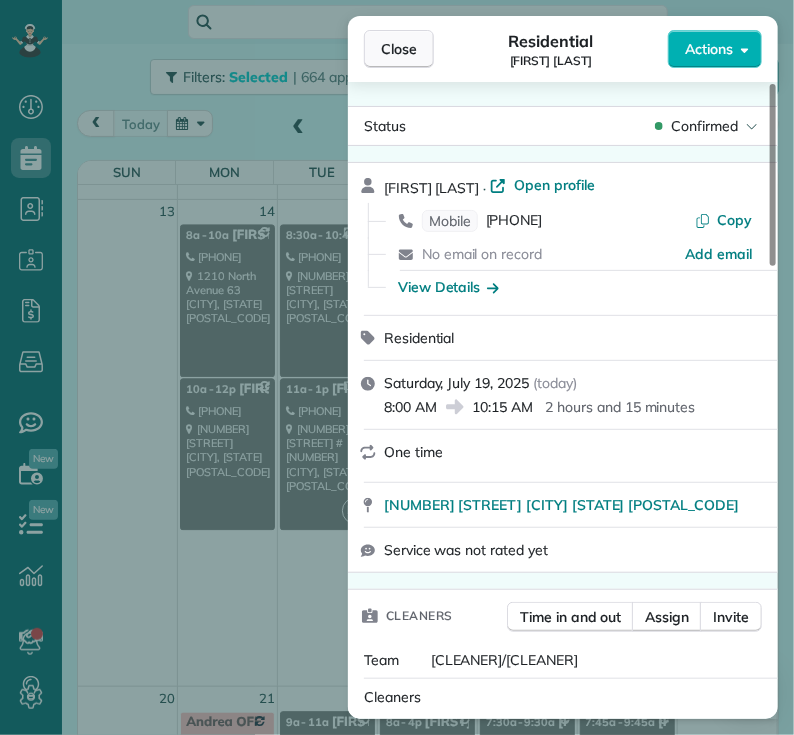 click on "Close" at bounding box center (399, 49) 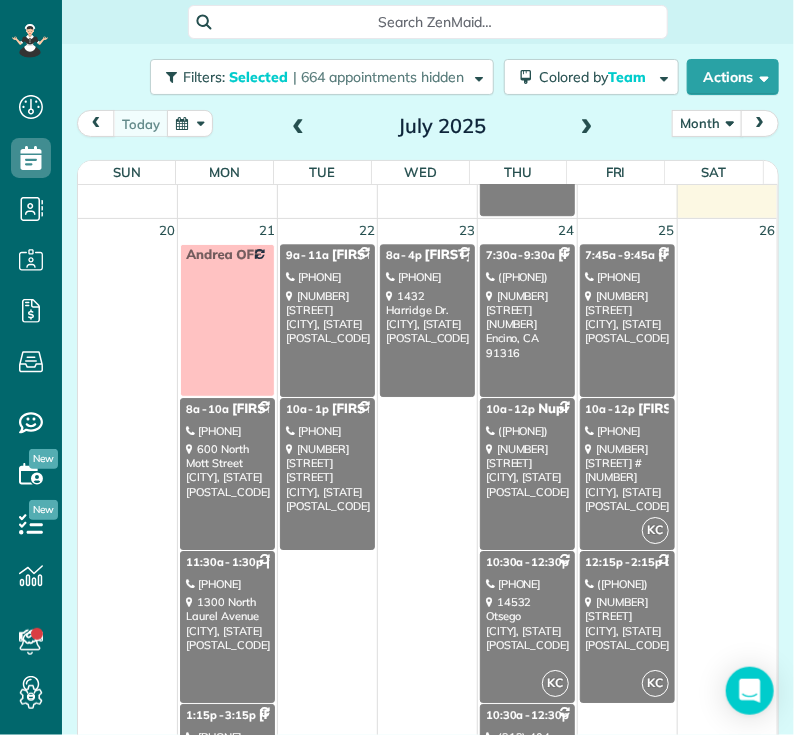 scroll, scrollTop: 1580, scrollLeft: 0, axis: vertical 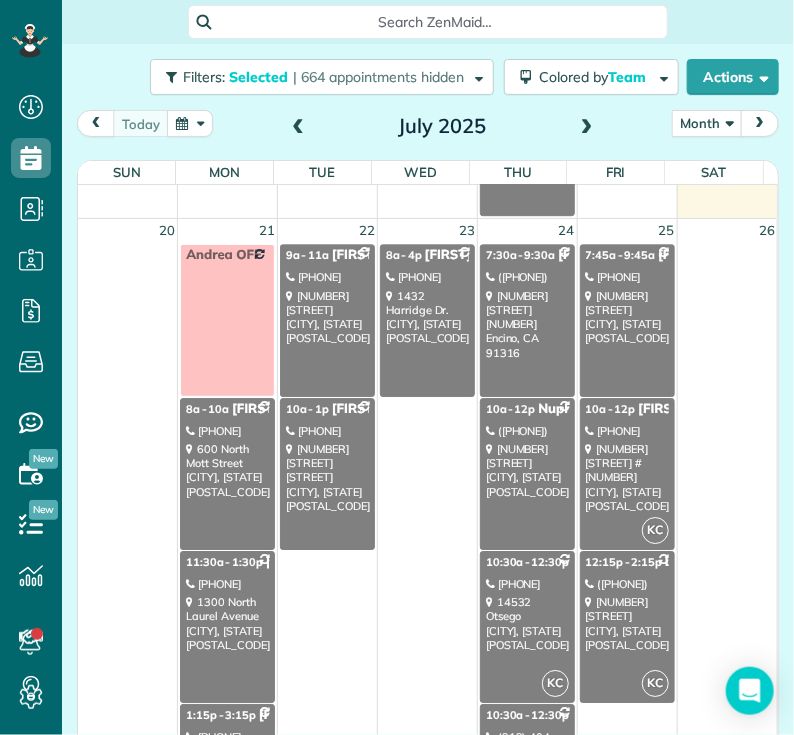 click on "[NUMBER] [STREET] [STREET] [CITY], [STATE] [POSTAL_CODE]" at bounding box center [227, 470] 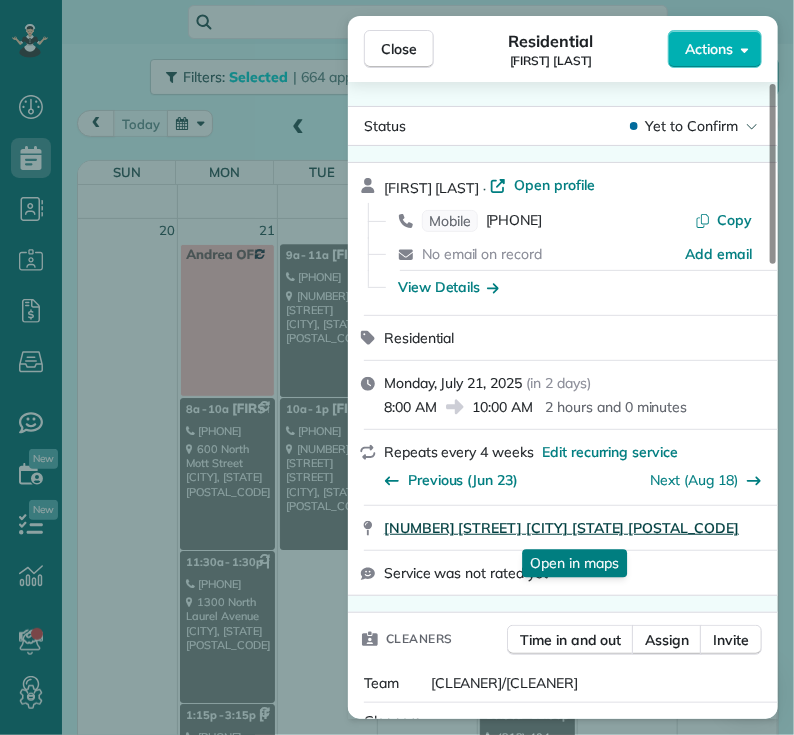 click on "[NUMBER] [STREET] [CITY] [STATE] [POSTAL_CODE]" at bounding box center [561, 528] 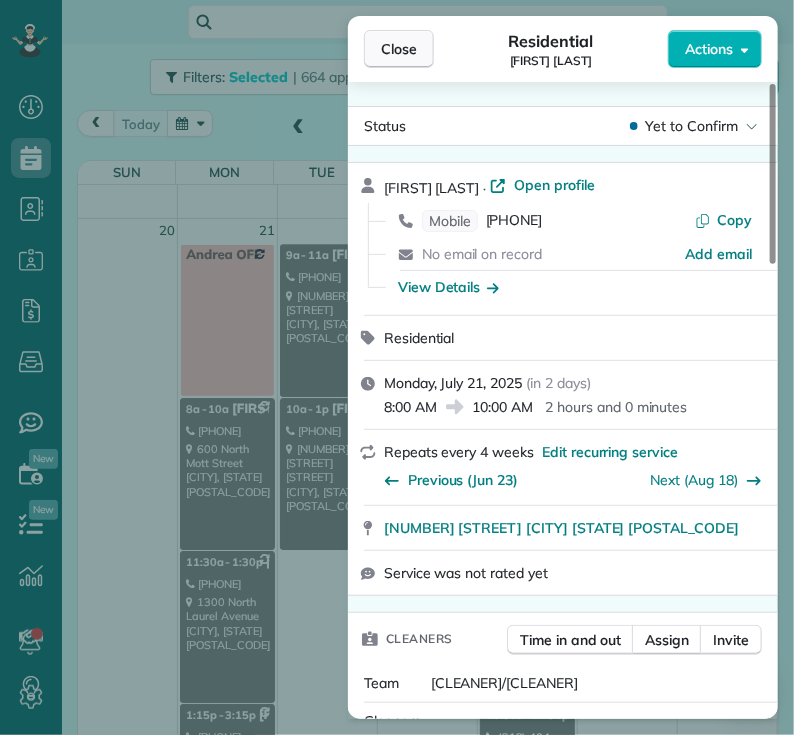 click on "Close" at bounding box center (399, 49) 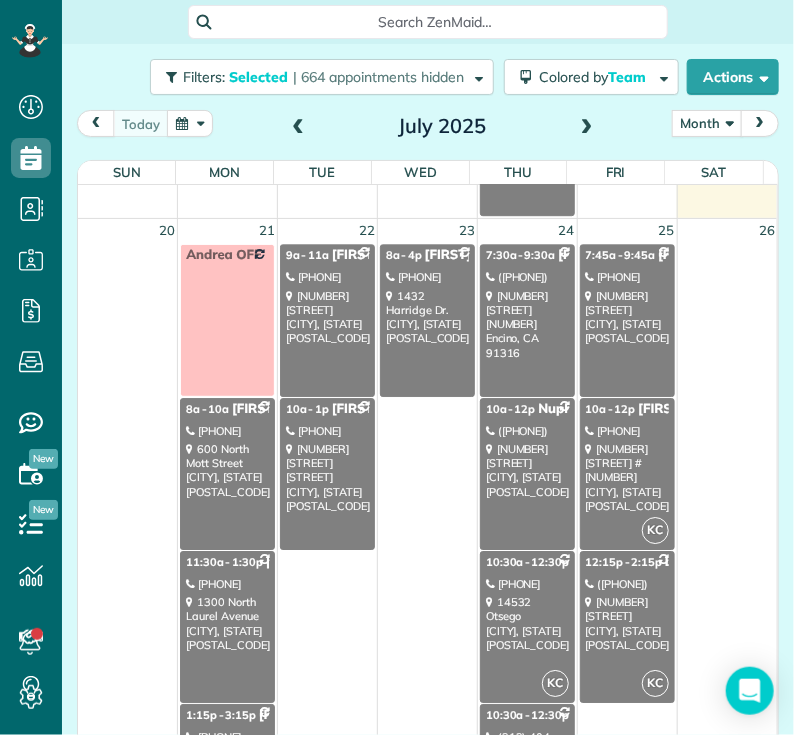 click on "Filters:   Selected
|  664 appointments hidden
Colored by  Team
Color by Cleaner
Color by Team
Color by Status
Color by Recurrence
Color by Paid/Unpaid
Filters  Selected
Schedule Changes
Actions
Create Appointment
Create Task
Clock In/Out
Send Work Orders
Print Route Sheets
Today's Emails/Texts
View Metrics" at bounding box center [428, 77] 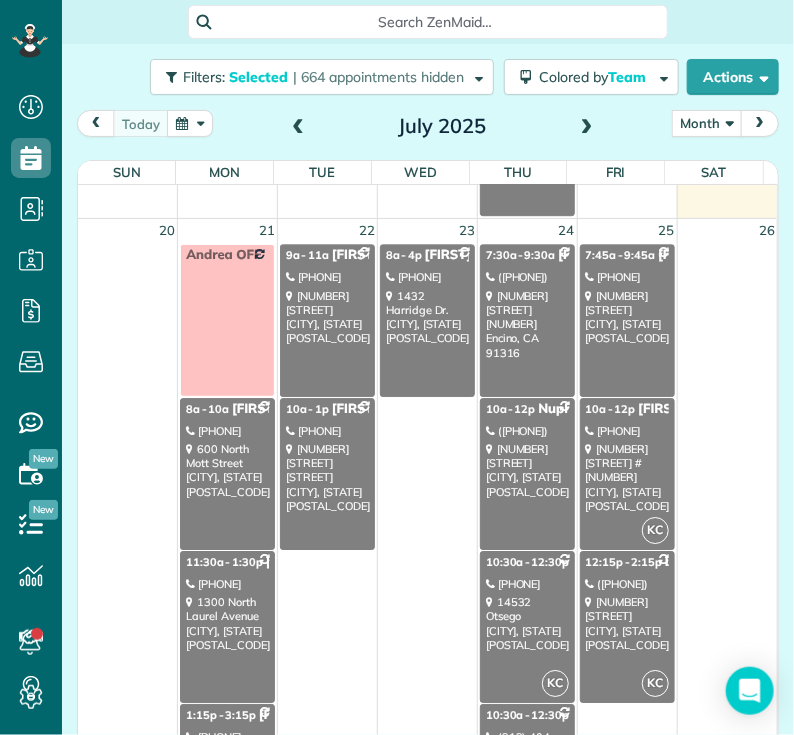 drag, startPoint x: 445, startPoint y: 45, endPoint x: 468, endPoint y: 46, distance: 23.021729 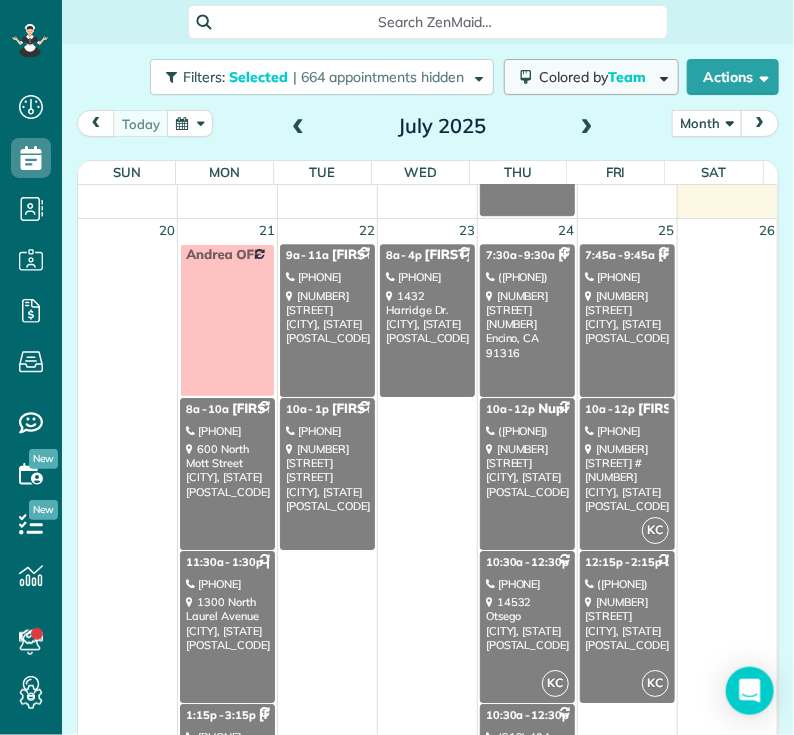 click on "Colored by  Team" at bounding box center [591, 77] 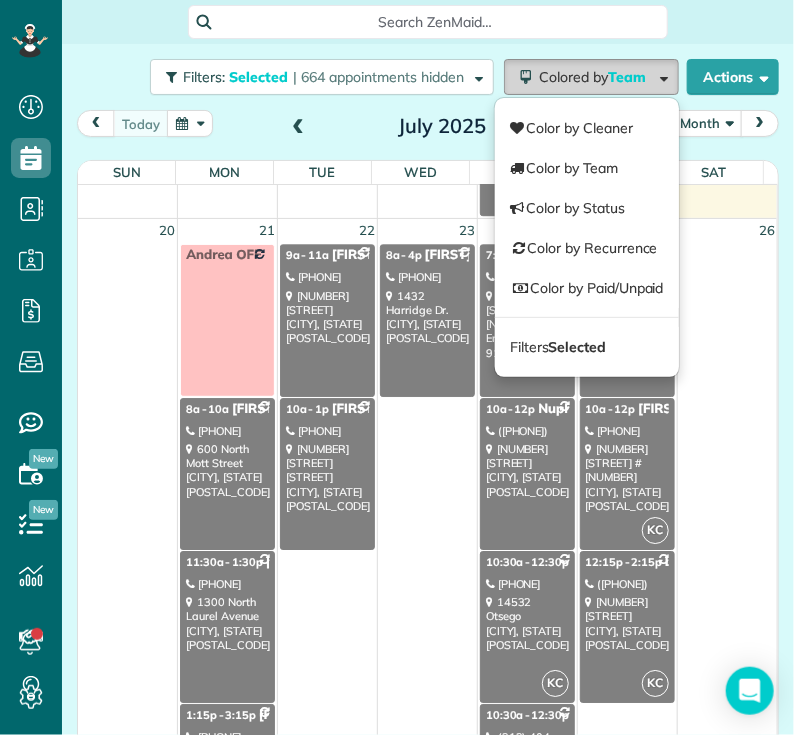 click on "Colored by  Team" at bounding box center (591, 77) 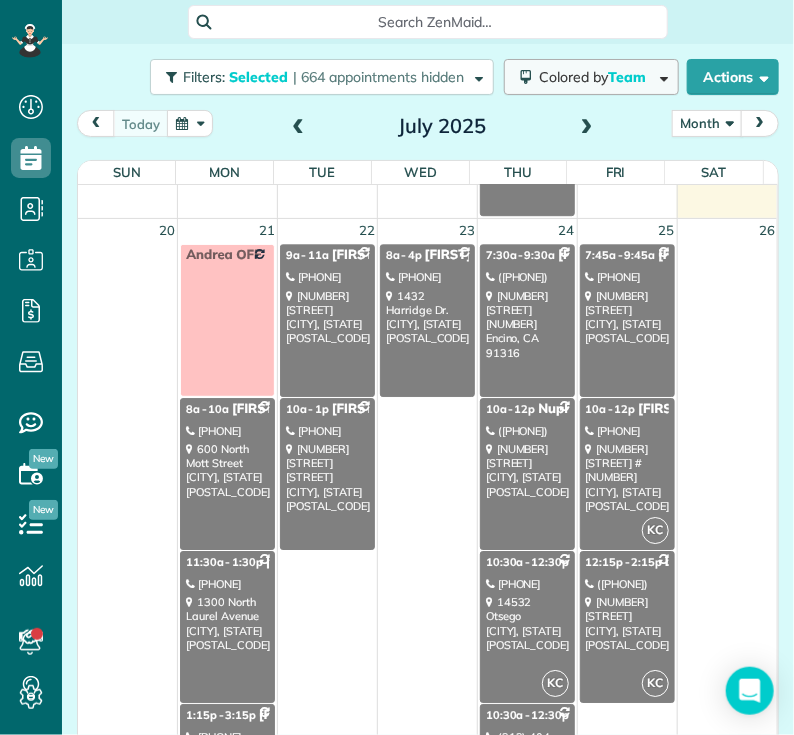 click on "Colored by  Team" at bounding box center (591, 77) 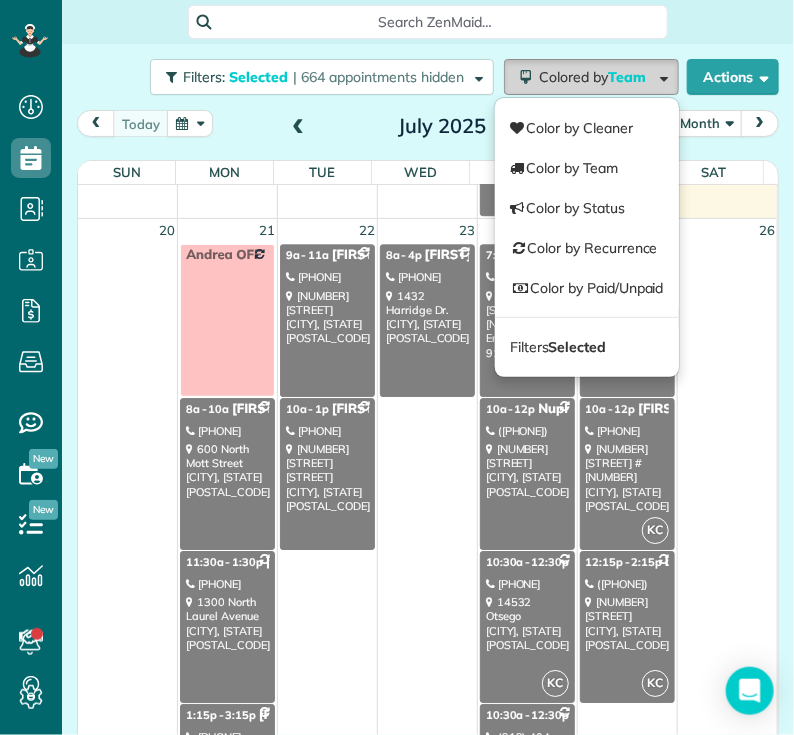 click on "Colored by  Team" at bounding box center [591, 77] 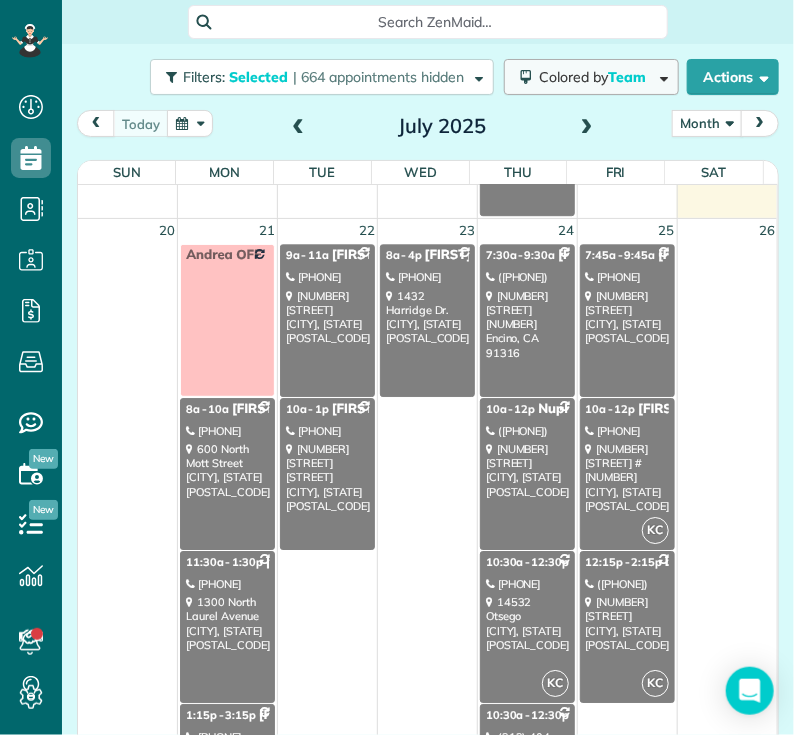 click on "Colored by  Team" at bounding box center [591, 77] 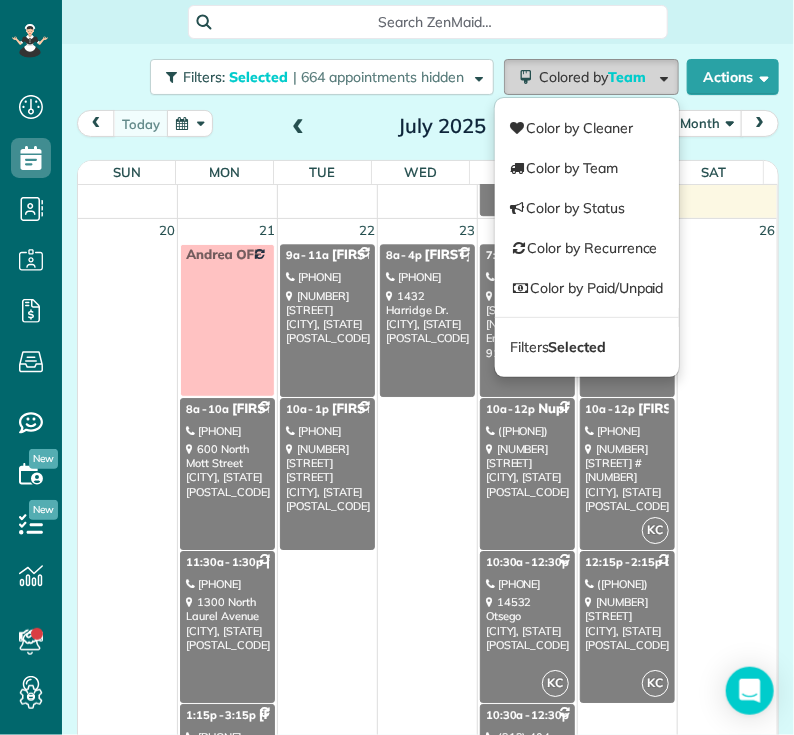 click on "Colored by  Team" at bounding box center [591, 77] 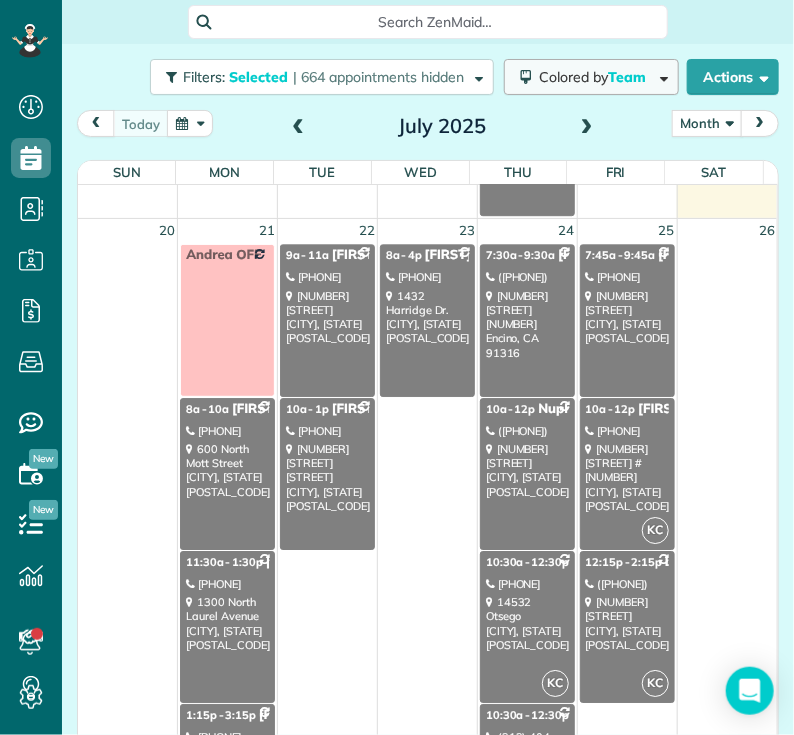click on "Colored by  Team" at bounding box center [591, 77] 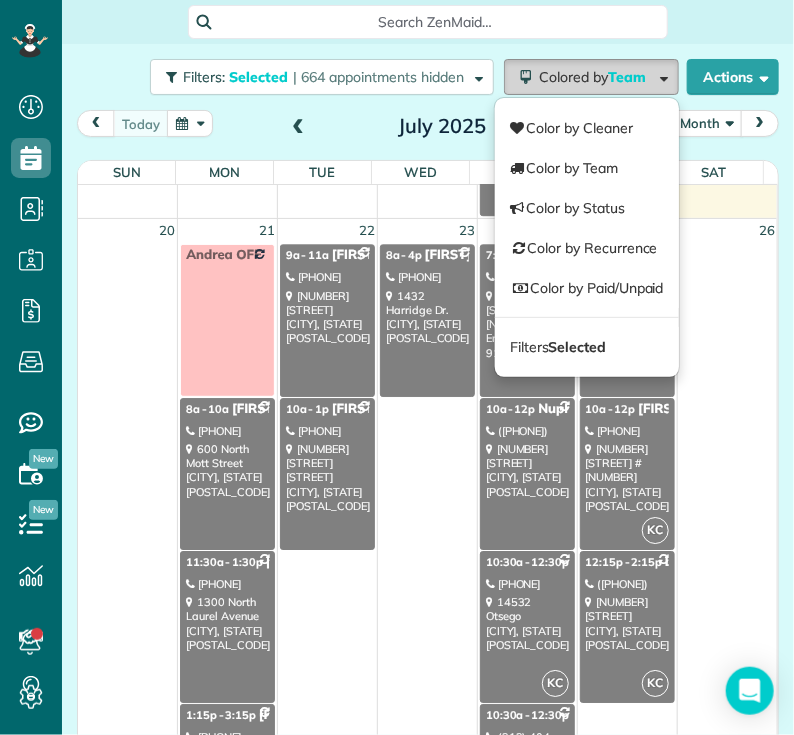 click on "Colored by  Team" at bounding box center [596, 77] 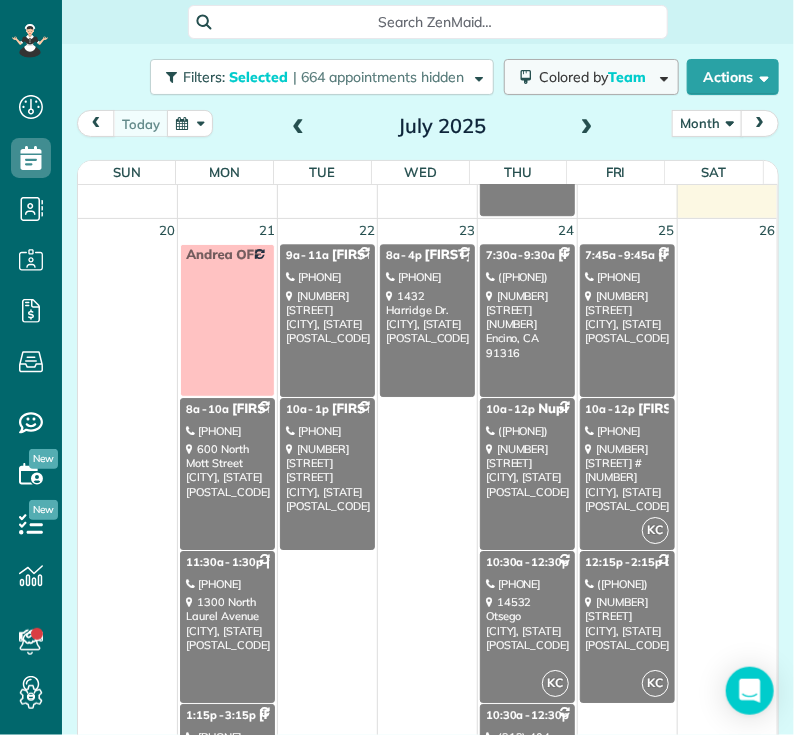 click on "Colored by  Team" at bounding box center (596, 77) 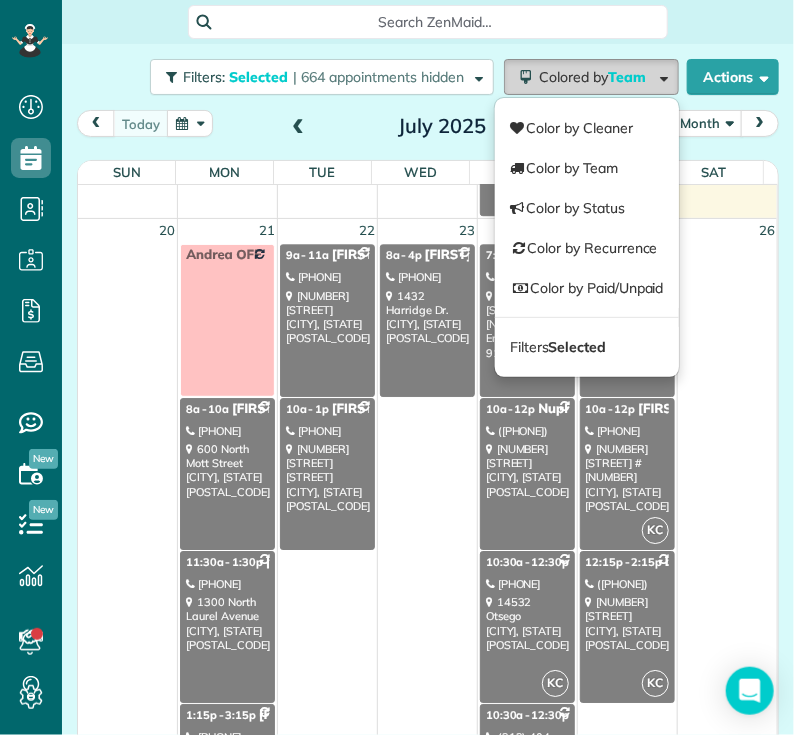 click on "[PHONE]" at bounding box center (227, 584) 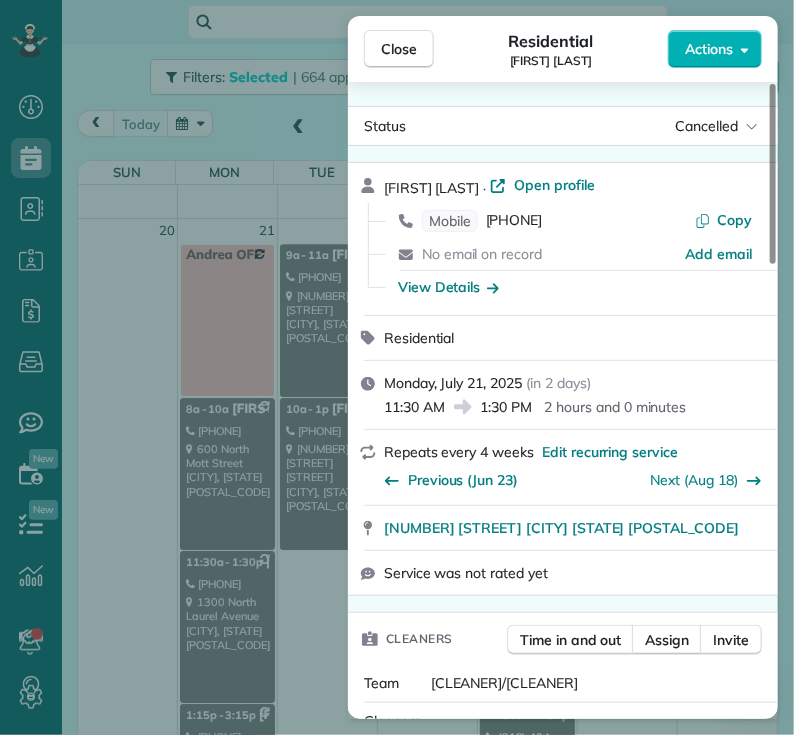 click on "Close Residential [FIRST] [LAST] Actions Status Cancelled [FIRST] [LAST] · Open profile Mobile [PHONE] Copy No email on record Add email View Details Residential [DAY], [MONTH] [DAY], [YEAR] ( in [NUMBER] days ) [TIME] [TIME] [DURATION] Repeats every [NUMBER] weeks Edit recurring service Previous ([MONTH]) Next ([MONTH]) [NUMBER] [STREET] [CITY] [STATE] [POSTAL_CODE] Service was not rated yet Cleaners Time in and out Assign Invite Team [CLEANER]/[CLEANER] Cleaners No cleaners assigned yet Checklist Try Now Keep this appointment up to your standards. Stay on top of every detail, keep your cleaners organised, and your client happy. Assign a checklist Watch a [NUMBER] min demo Billing Billing actions Price [CURRENCY][NUMBER] Overcharge [CURRENCY][NUMBER] Discount [CURRENCY][NUMBER] Coupon discount - Primary tax - Secondary tax - Total appointment price [CURRENCY][NUMBER] Tips collected New feature! [CURRENCY][NUMBER] Mark as paid Total including tip [CURRENCY][NUMBER] Get paid online in no-time! Send an invoice and reward your cleaners with tips Charge customer credit card Appointment custom fields - [NUMBER]" at bounding box center (397, 367) 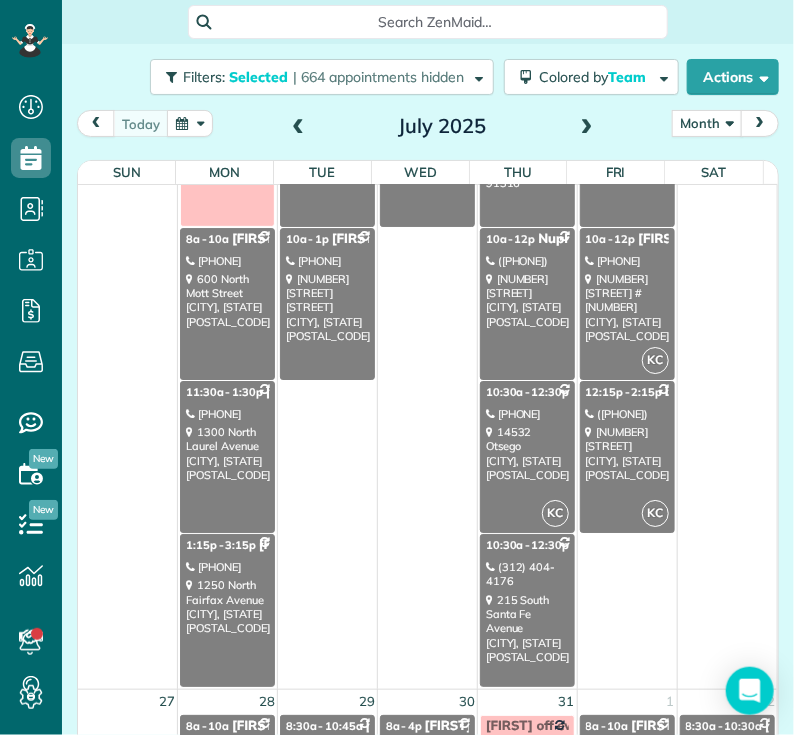 scroll, scrollTop: 1757, scrollLeft: 0, axis: vertical 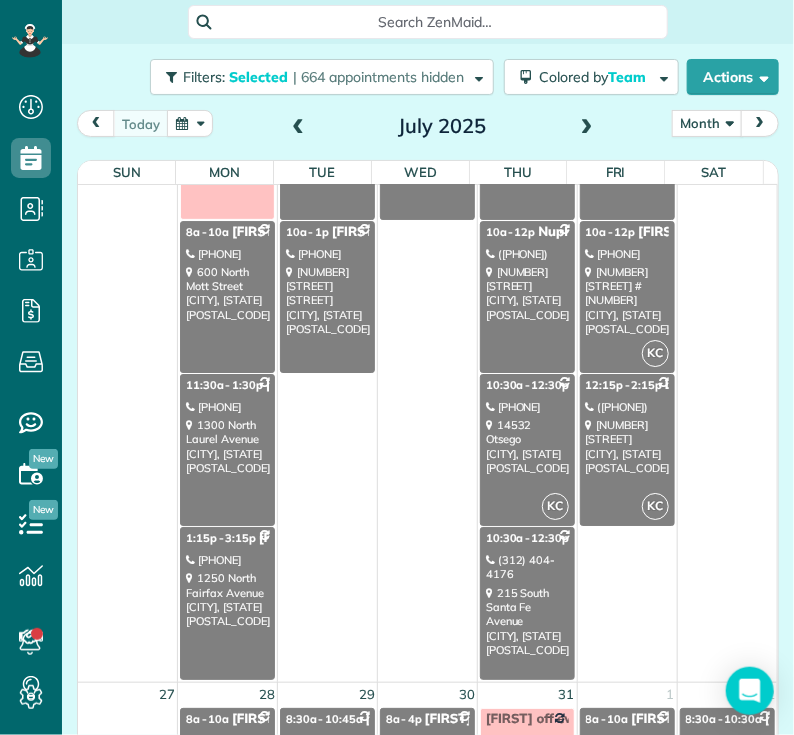 click on "[NUMBER] [STREET] [CITY], [STATE] [POSTAL_CODE]" at bounding box center (227, 599) 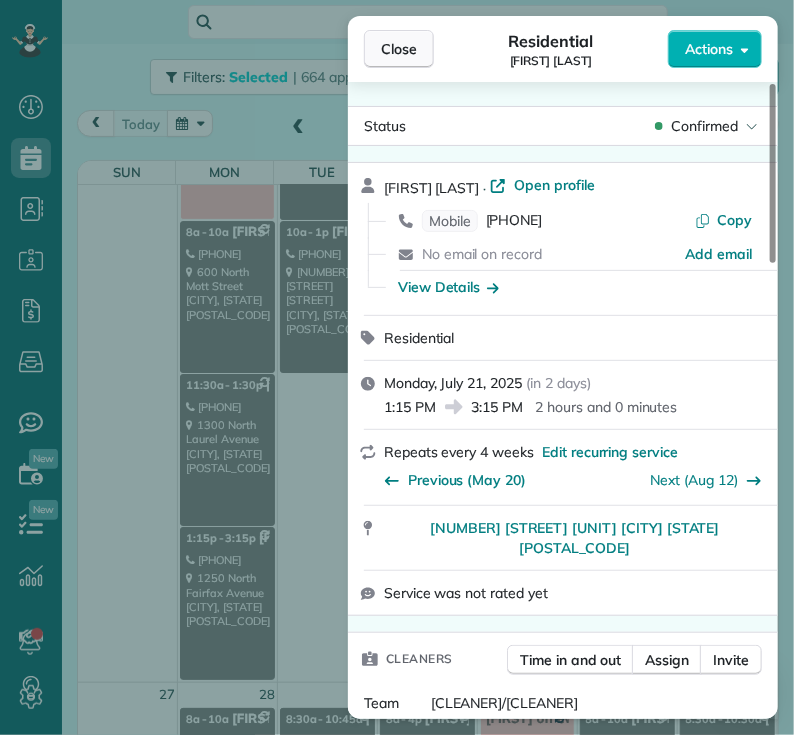 click on "Close" at bounding box center (399, 49) 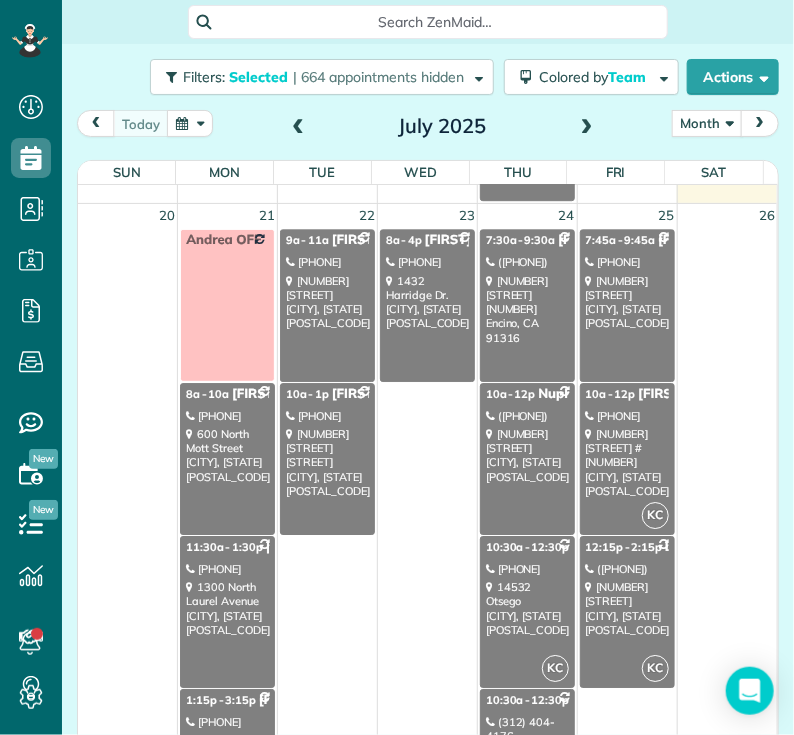 scroll, scrollTop: 1594, scrollLeft: 0, axis: vertical 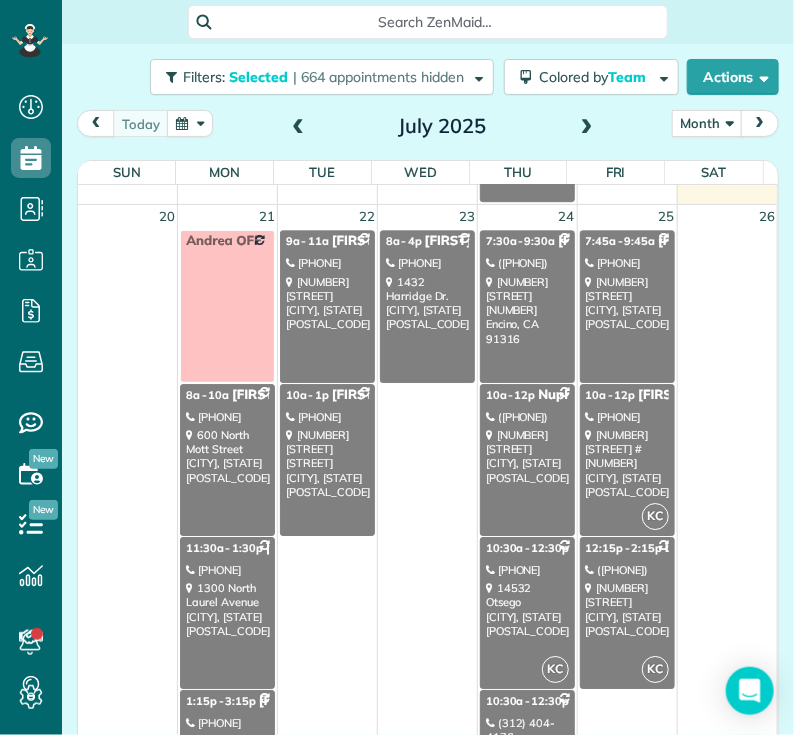 click on "[NUMBER] [STREET] [CITY], [STATE] [POSTAL_CODE]" at bounding box center (327, 303) 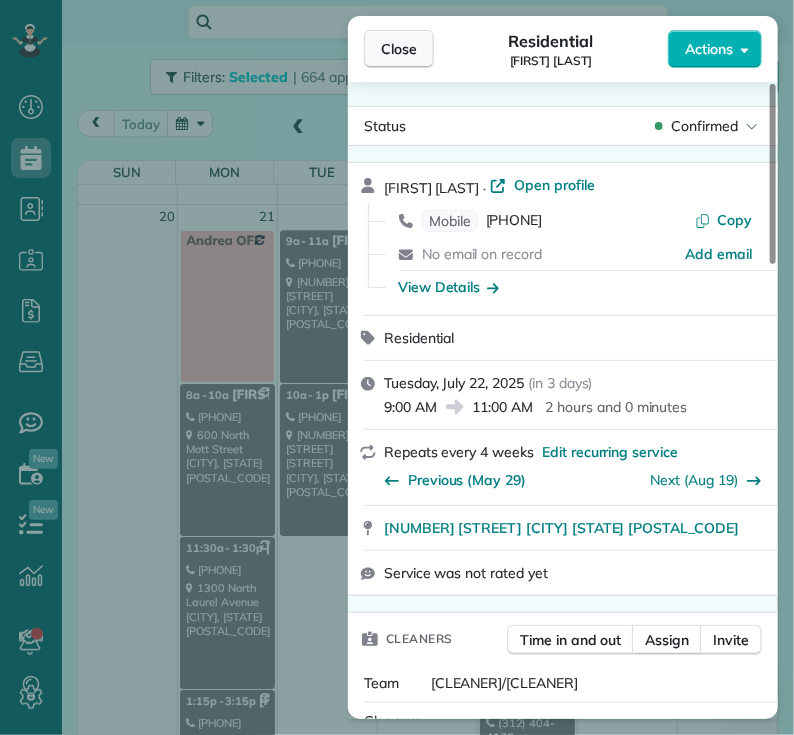 click on "Close" at bounding box center [399, 49] 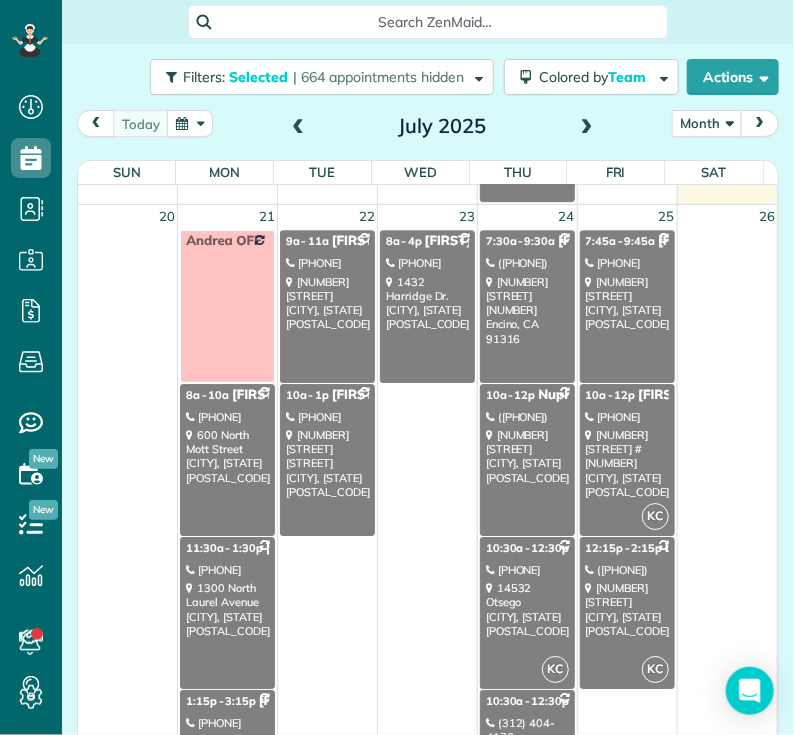 click on "[NUMBER] [STREET] [CITY], [STATE] [POSTAL_CODE]" at bounding box center (327, 463) 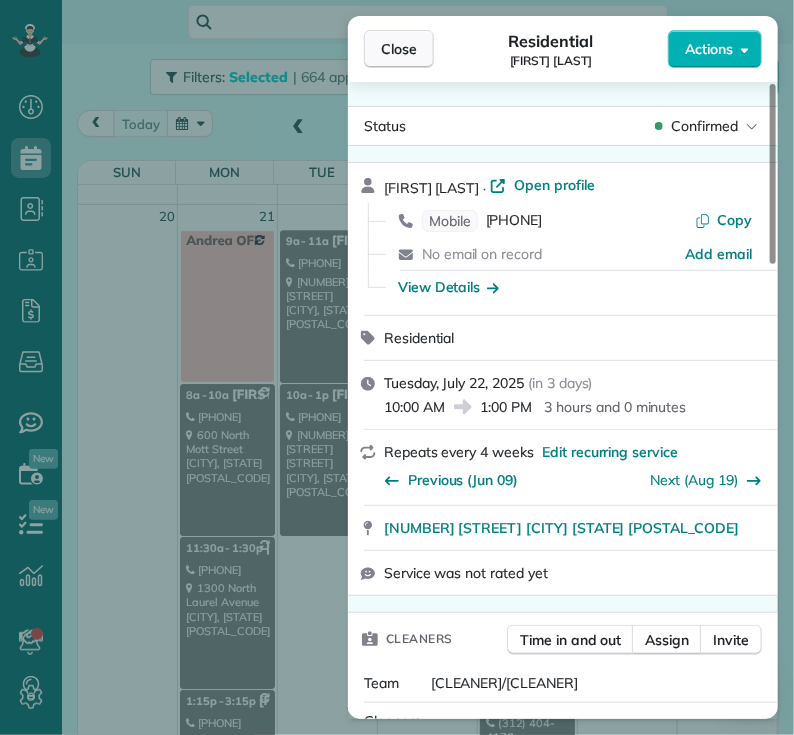 click on "Close" at bounding box center (399, 49) 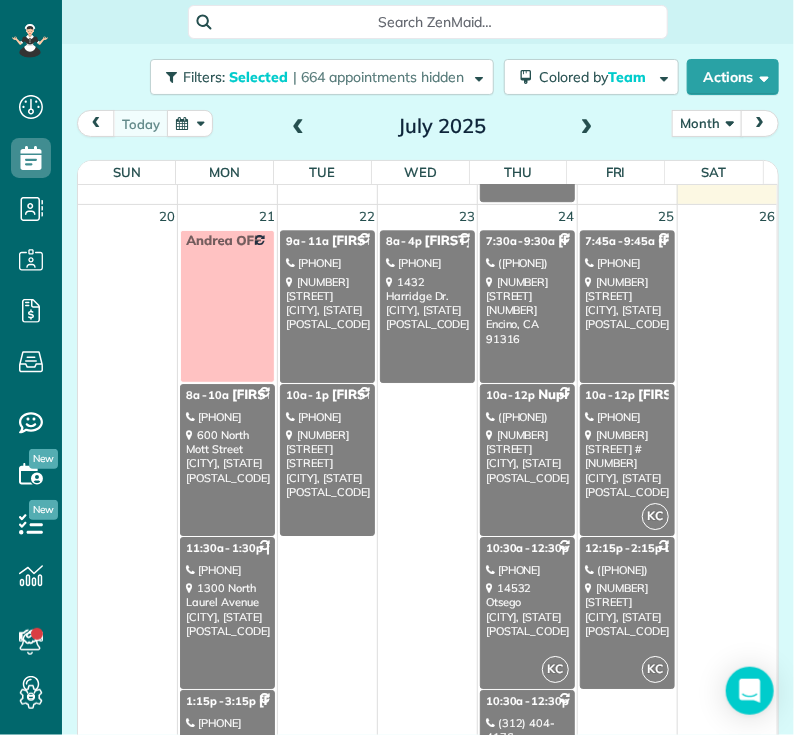 click on "[NUMBER] [STREET] [STREET] [CITY], [STATE] [POSTAL_CODE]" at bounding box center [427, 303] 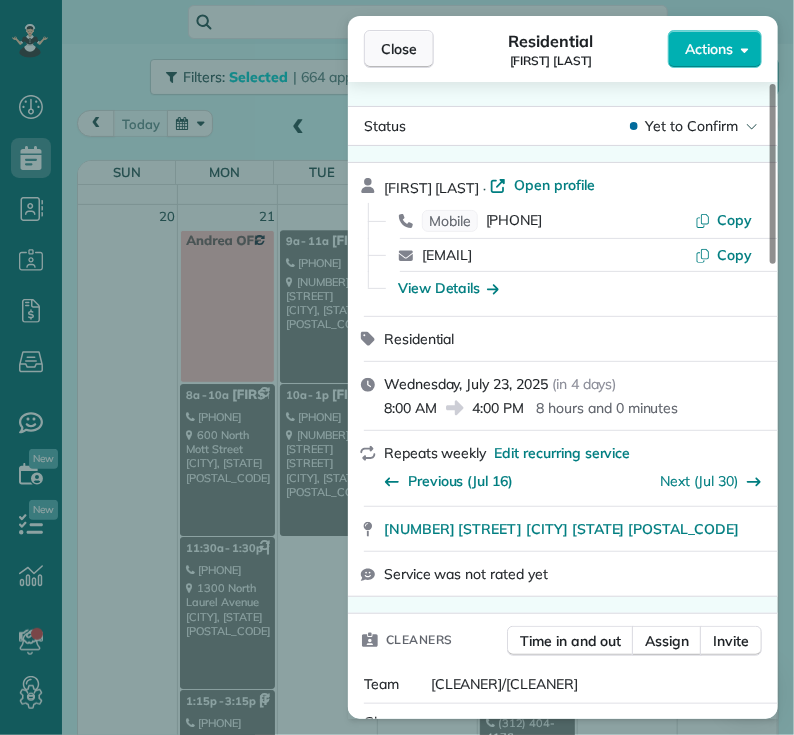 click on "Close" at bounding box center [399, 49] 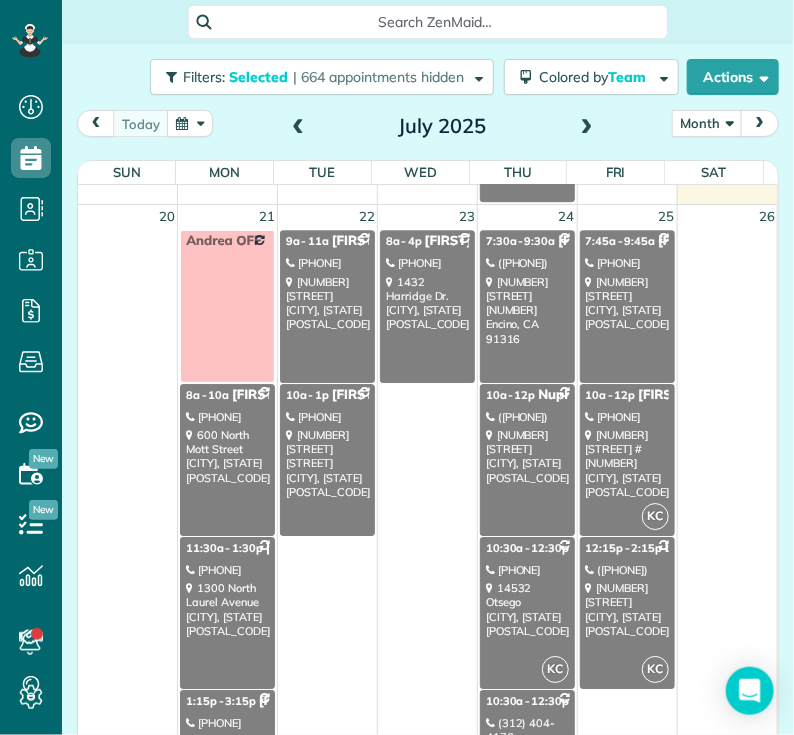 click on "[NUMBER] [STREET] [NUMBER] [CITY], [STATE] [POSTAL_CODE]" at bounding box center [527, 310] 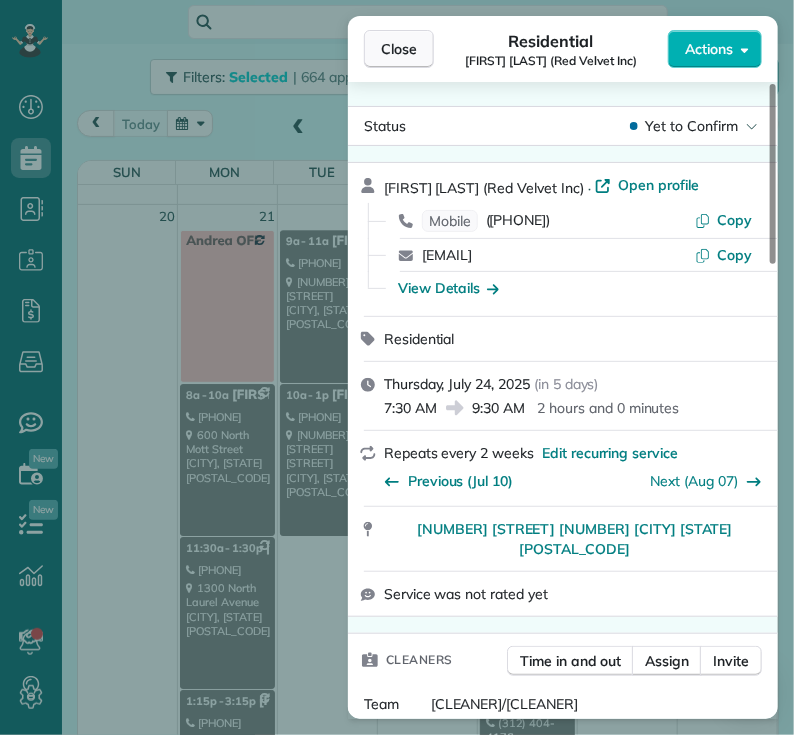 click on "Close" at bounding box center [399, 49] 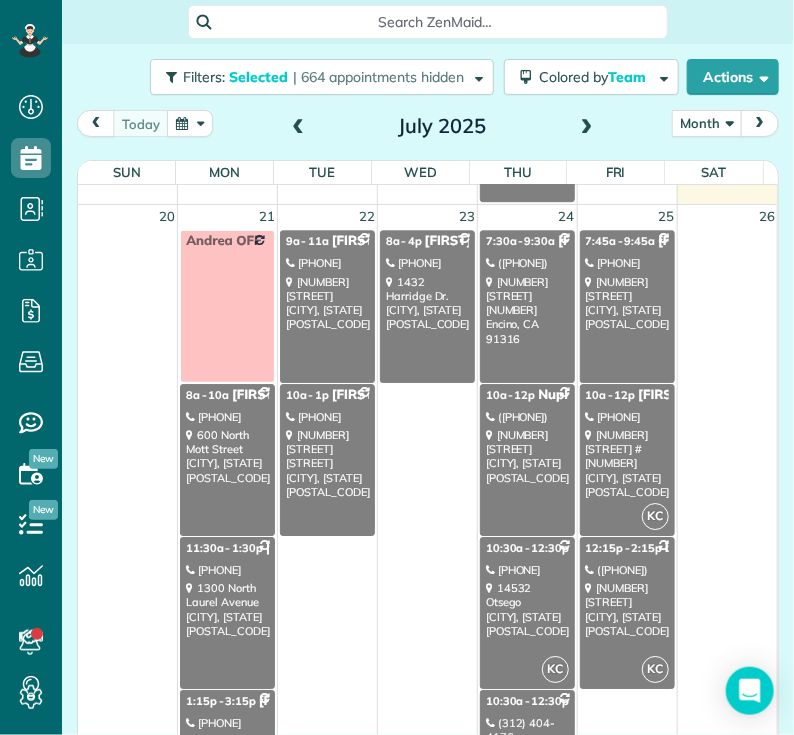 click on "[NUMBER] [STREET] [CITY], [STATE] [POSTAL_CODE]" at bounding box center [527, 456] 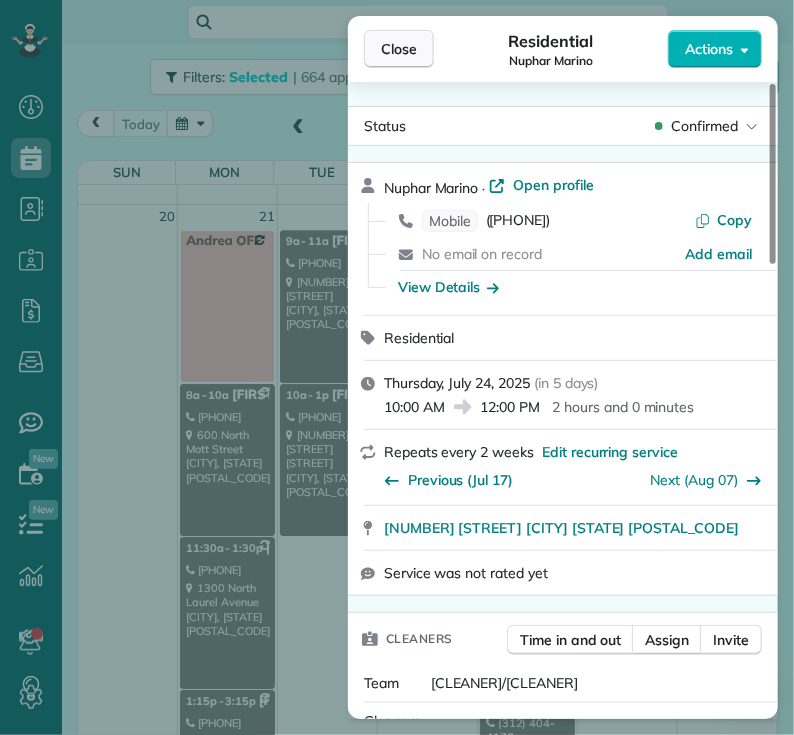 click on "Close" at bounding box center [399, 49] 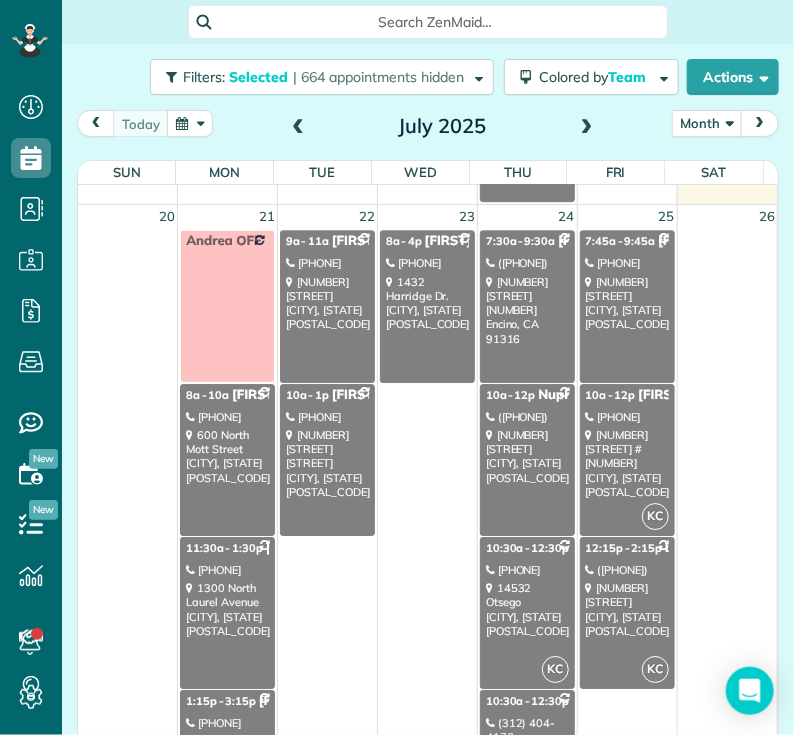 click on "[PHONE]" at bounding box center [527, 570] 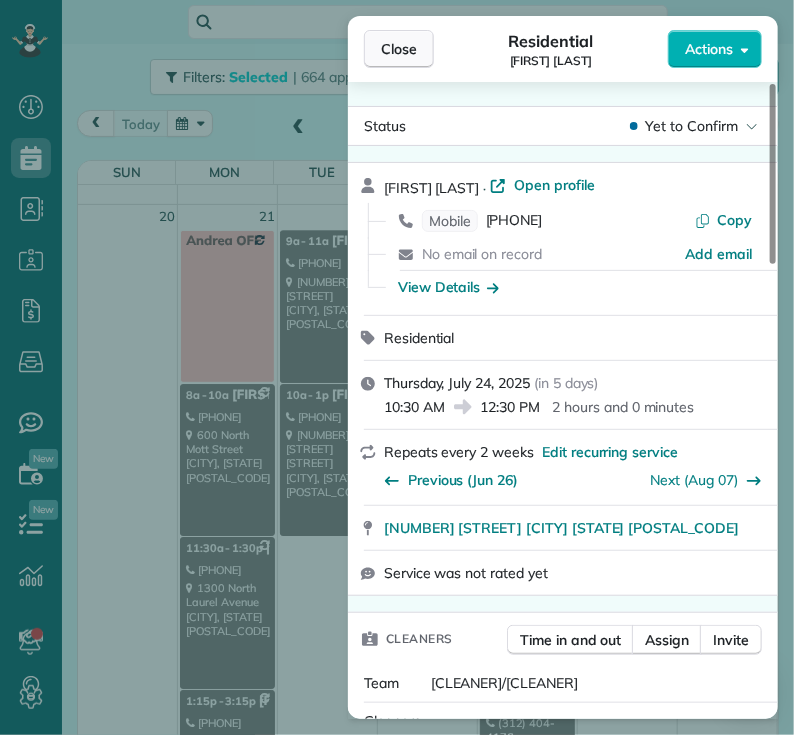 click on "Close" at bounding box center [399, 49] 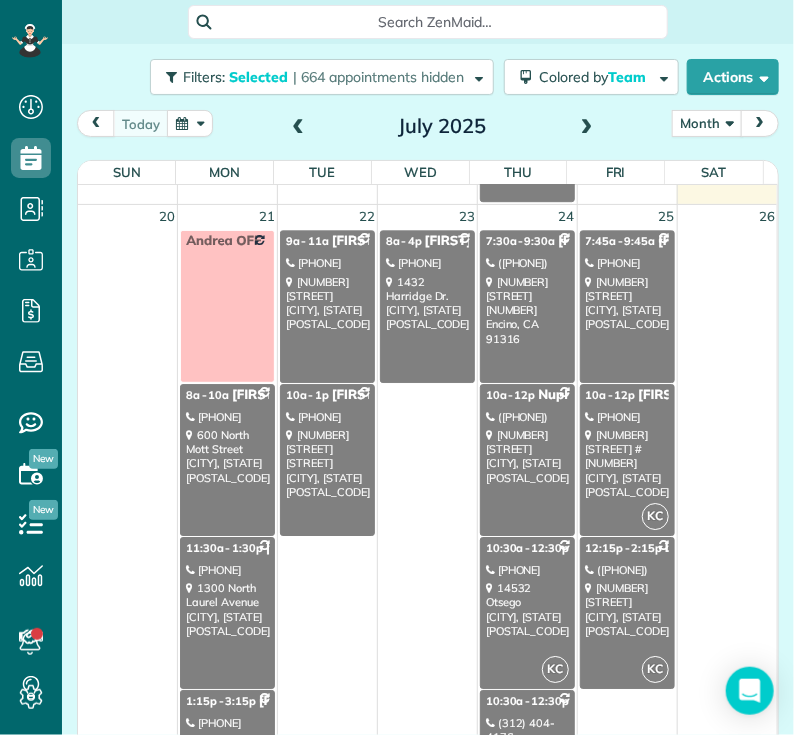 click on "[TIME] - [TIME] [FIRST] [LAST]" at bounding box center [527, 701] 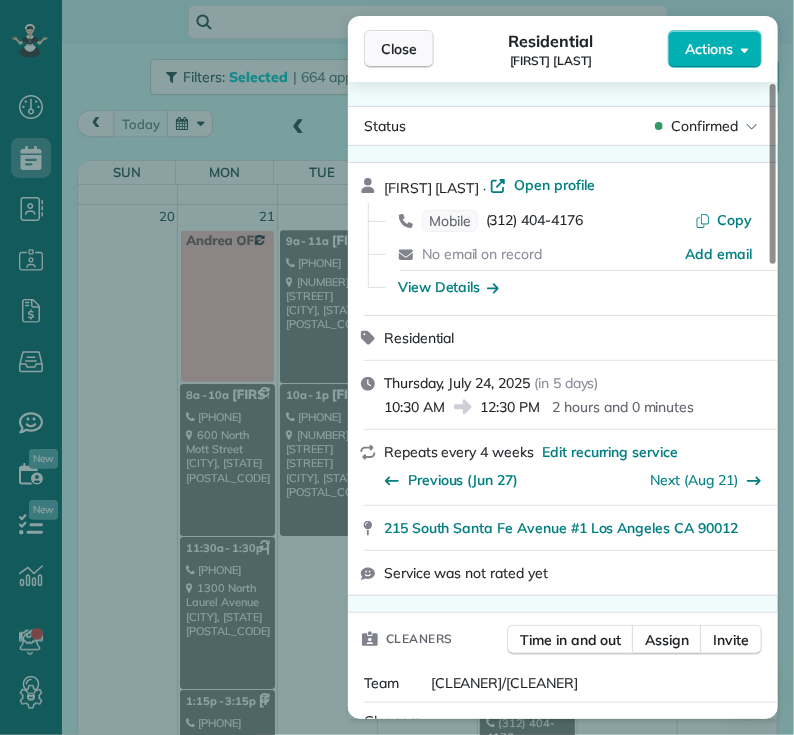 click on "Close" at bounding box center [399, 49] 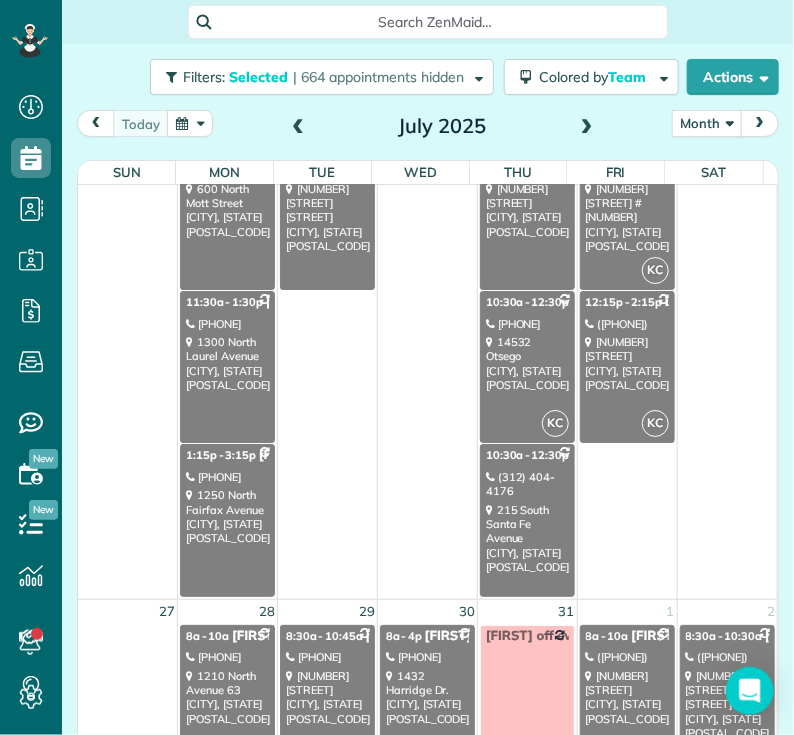 scroll, scrollTop: 1845, scrollLeft: 0, axis: vertical 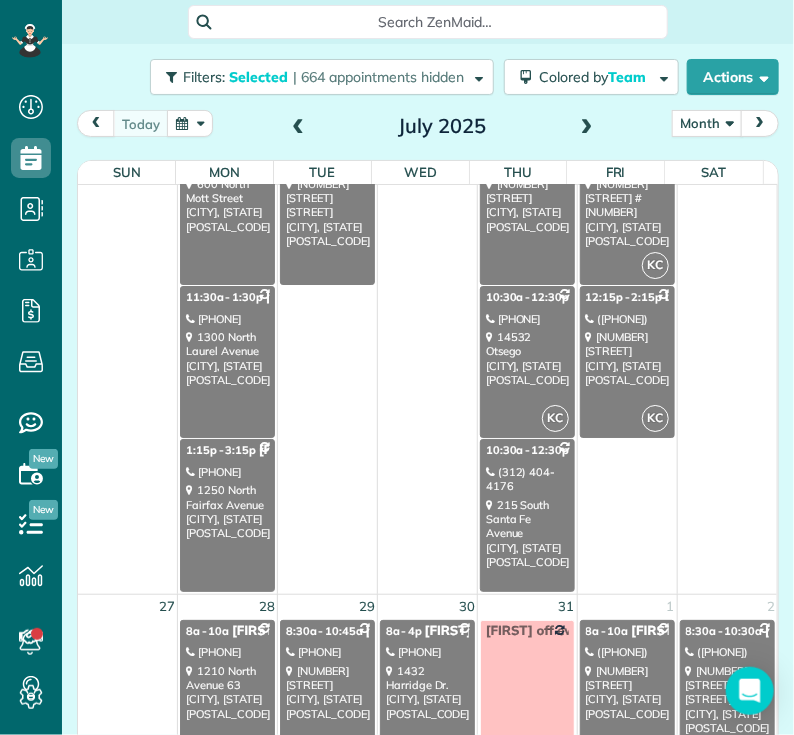 click on "[NUMBER] [STREET] [CITY], [STATE] [POSTAL_CODE]" at bounding box center [527, 533] 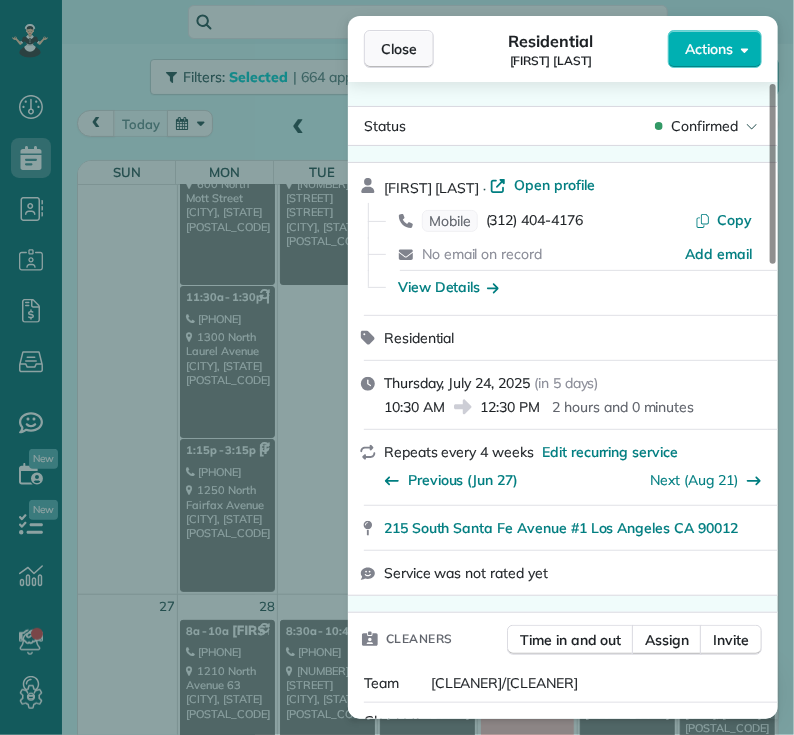 click on "Close" at bounding box center (399, 49) 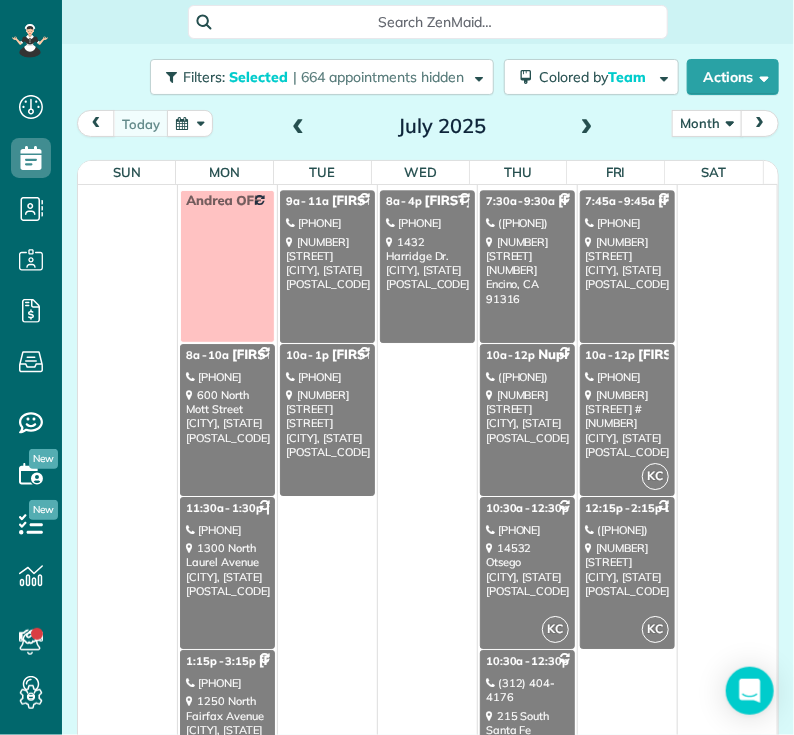 scroll, scrollTop: 1608, scrollLeft: 0, axis: vertical 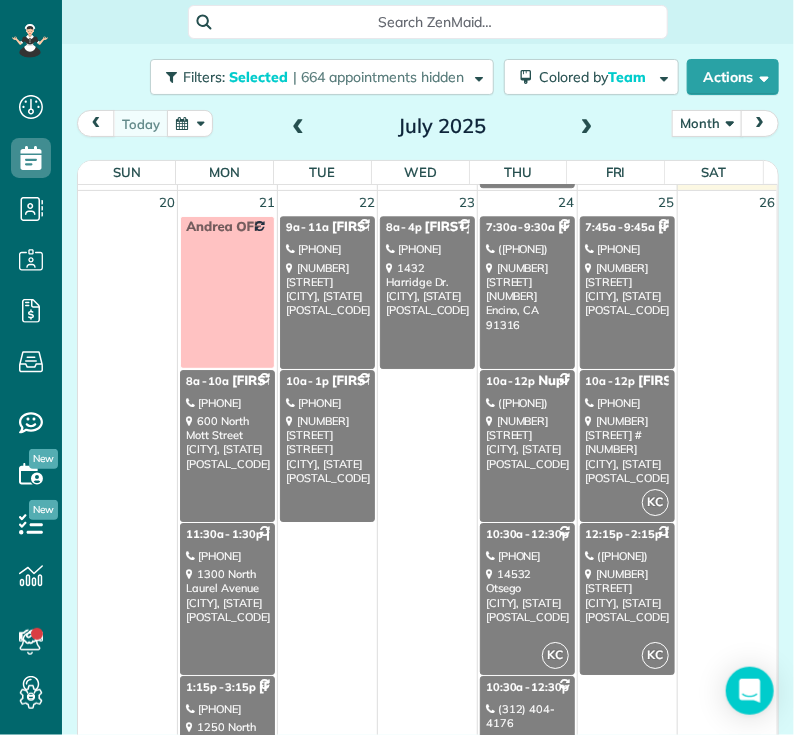 click on "[PHONE]" at bounding box center (627, 249) 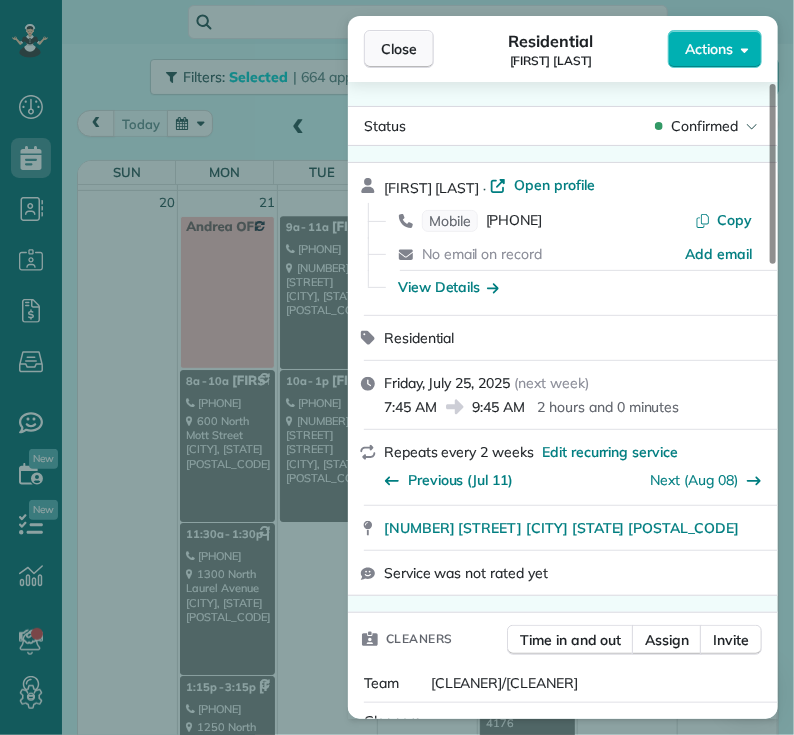 click on "Close" at bounding box center (399, 49) 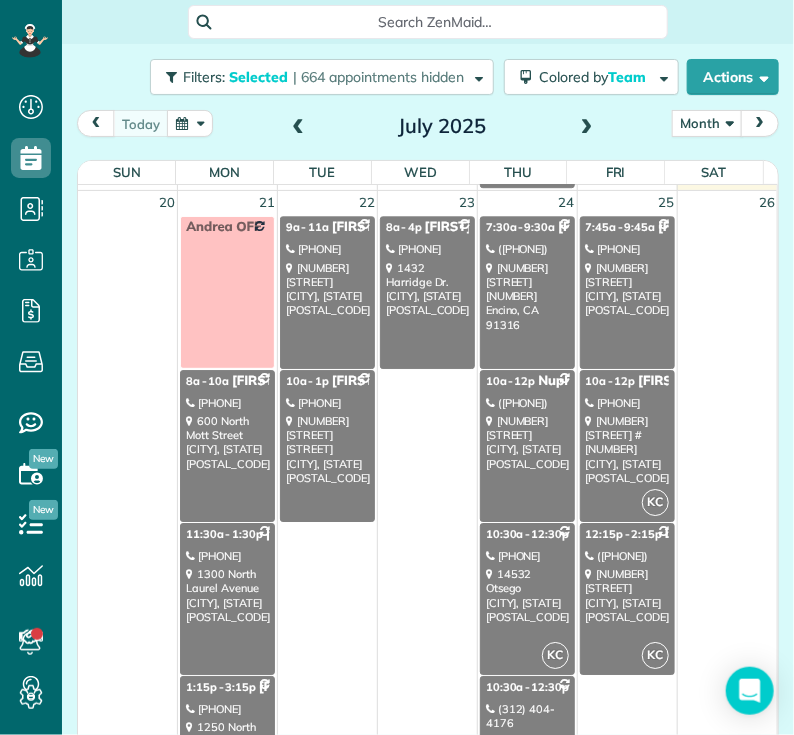 click on "[NUMBER] [STREET] [CITY], [STATE] [POSTAL_CODE]" at bounding box center (627, 449) 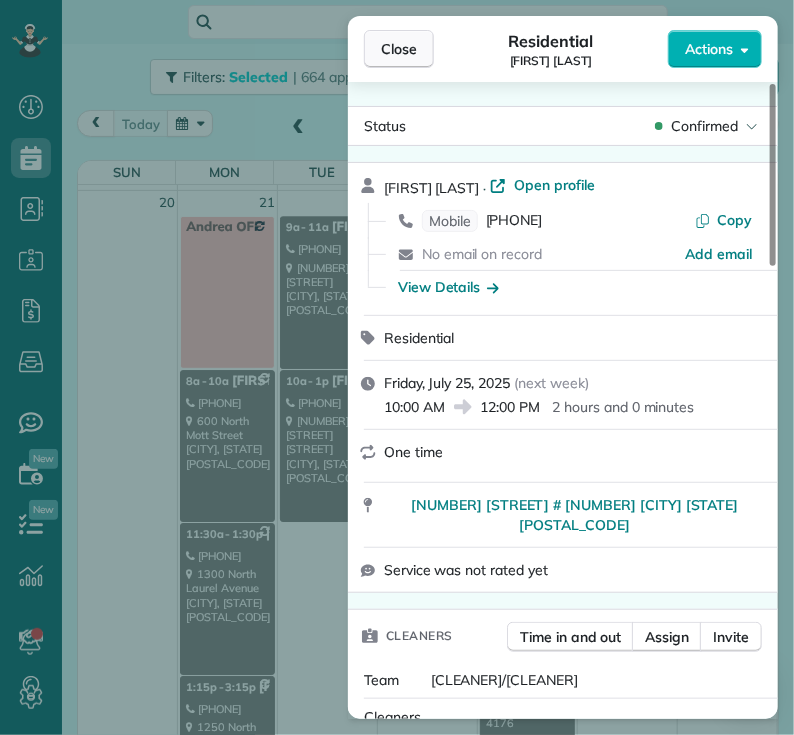 click on "Close" at bounding box center (399, 49) 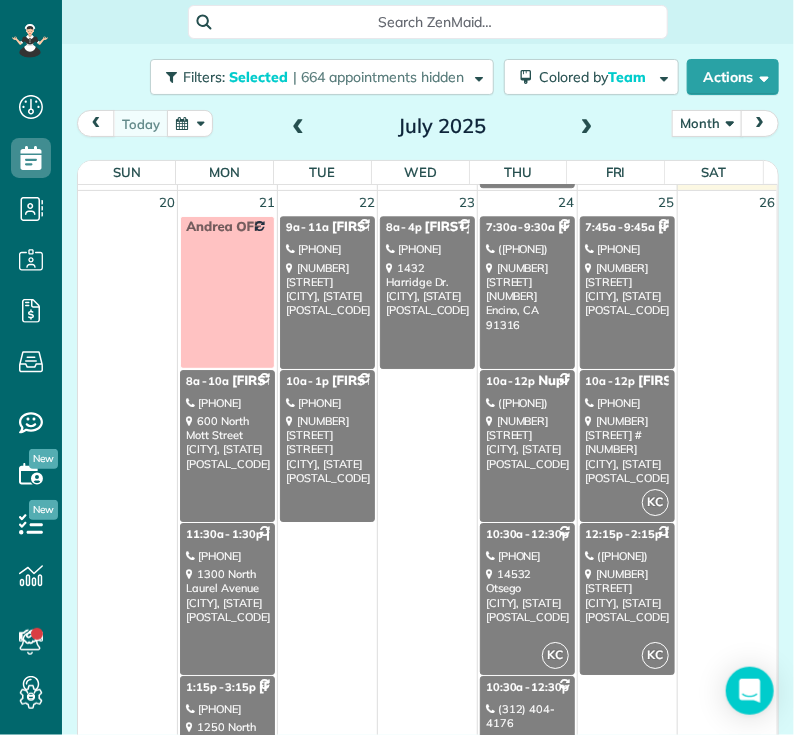 click on "[NUMBER] [STREET] [CITY], [STATE] [POSTAL_CODE]" at bounding box center [627, 595] 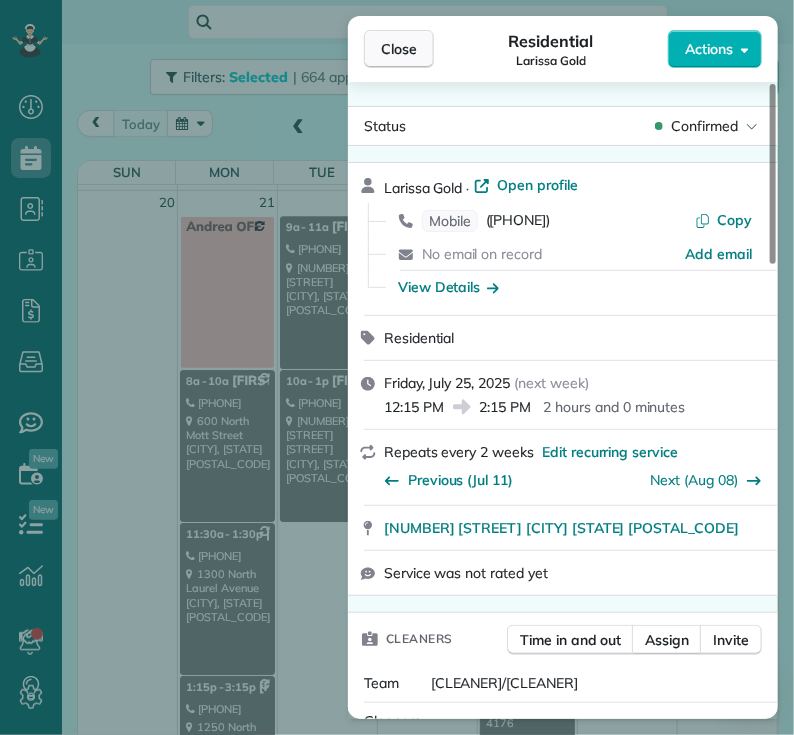 click on "Close" at bounding box center [399, 49] 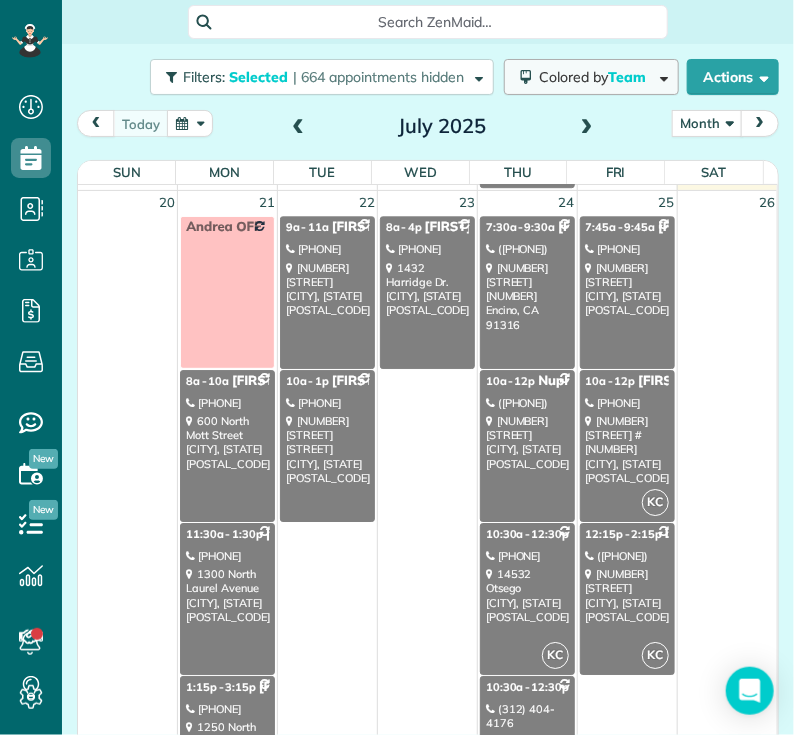 click on "Team" at bounding box center [628, 77] 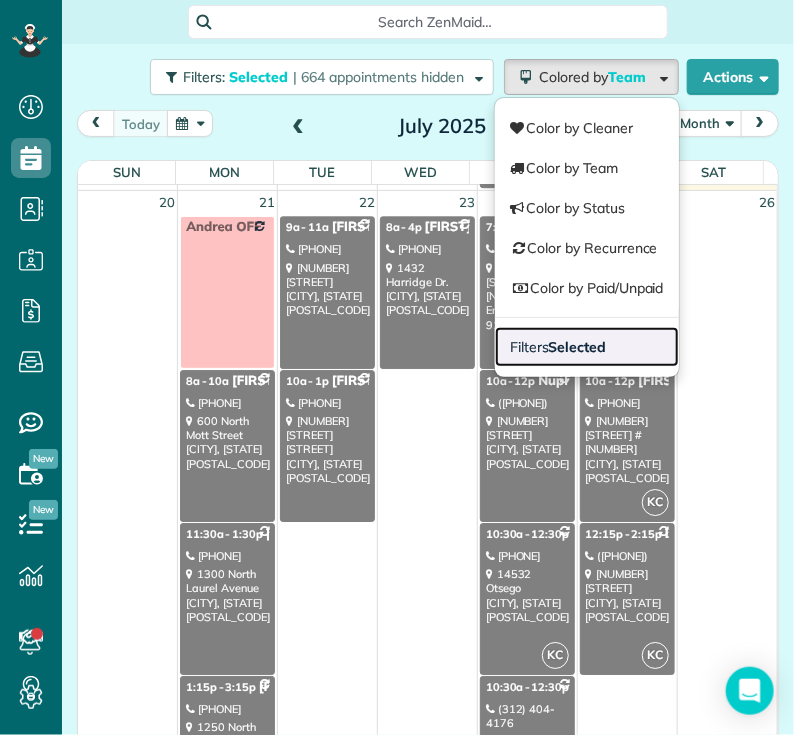 click on "Selected" at bounding box center [578, 347] 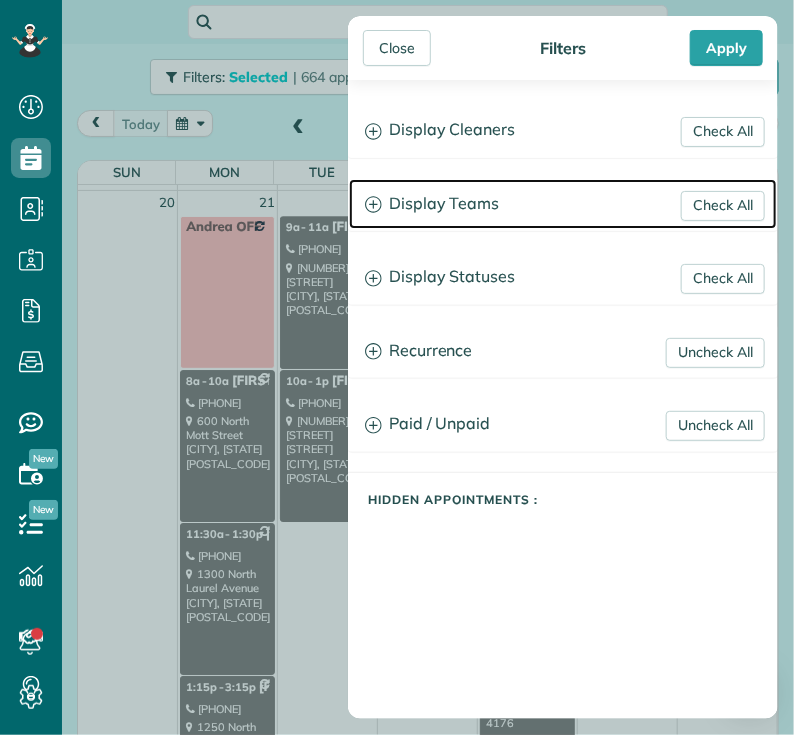 click on "Display Teams" at bounding box center (563, 204) 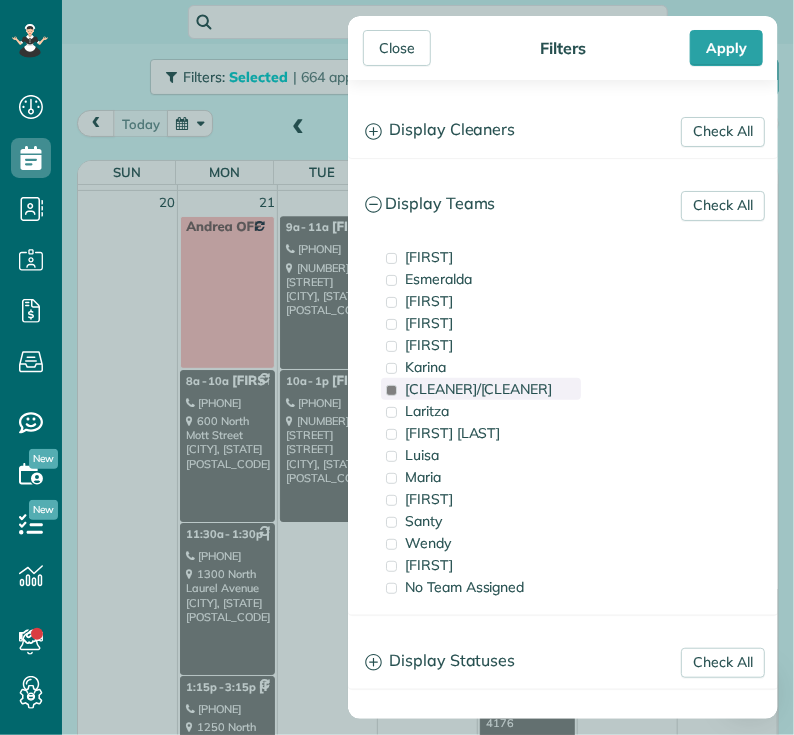 click on "[CLEANER]/[CLEANER]" at bounding box center (478, 389) 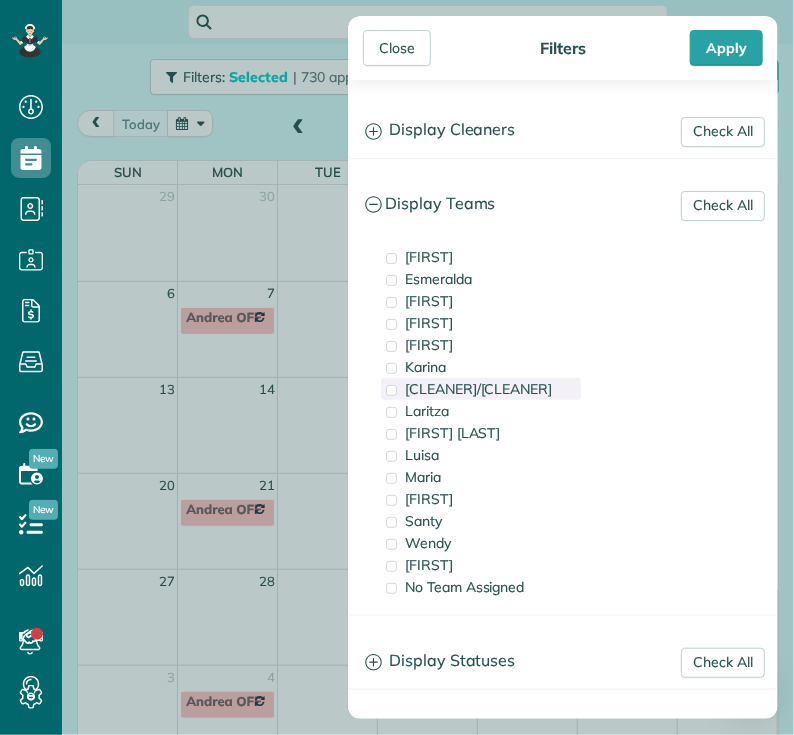 scroll, scrollTop: 0, scrollLeft: 0, axis: both 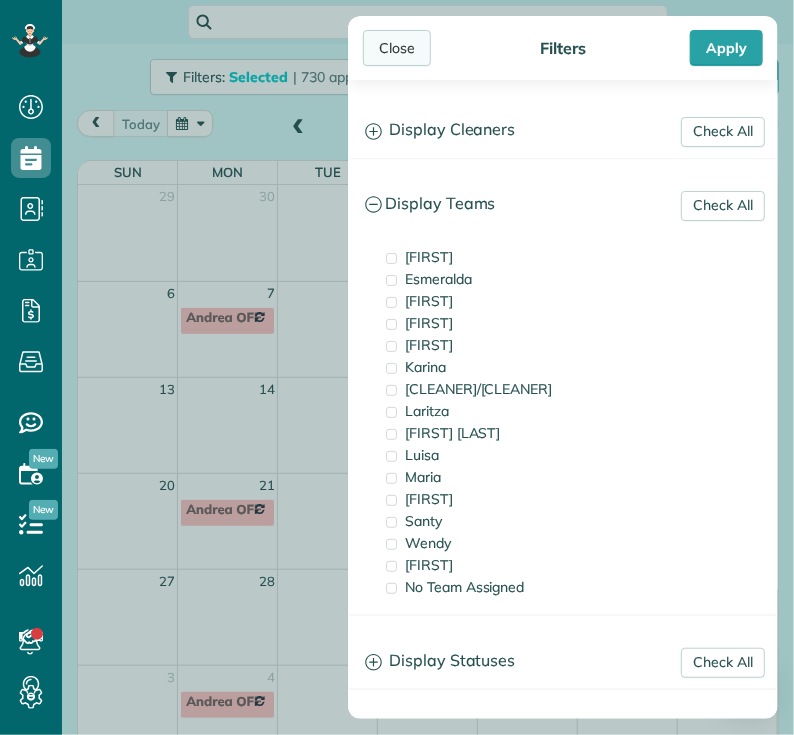 click on "Close" at bounding box center (397, 48) 